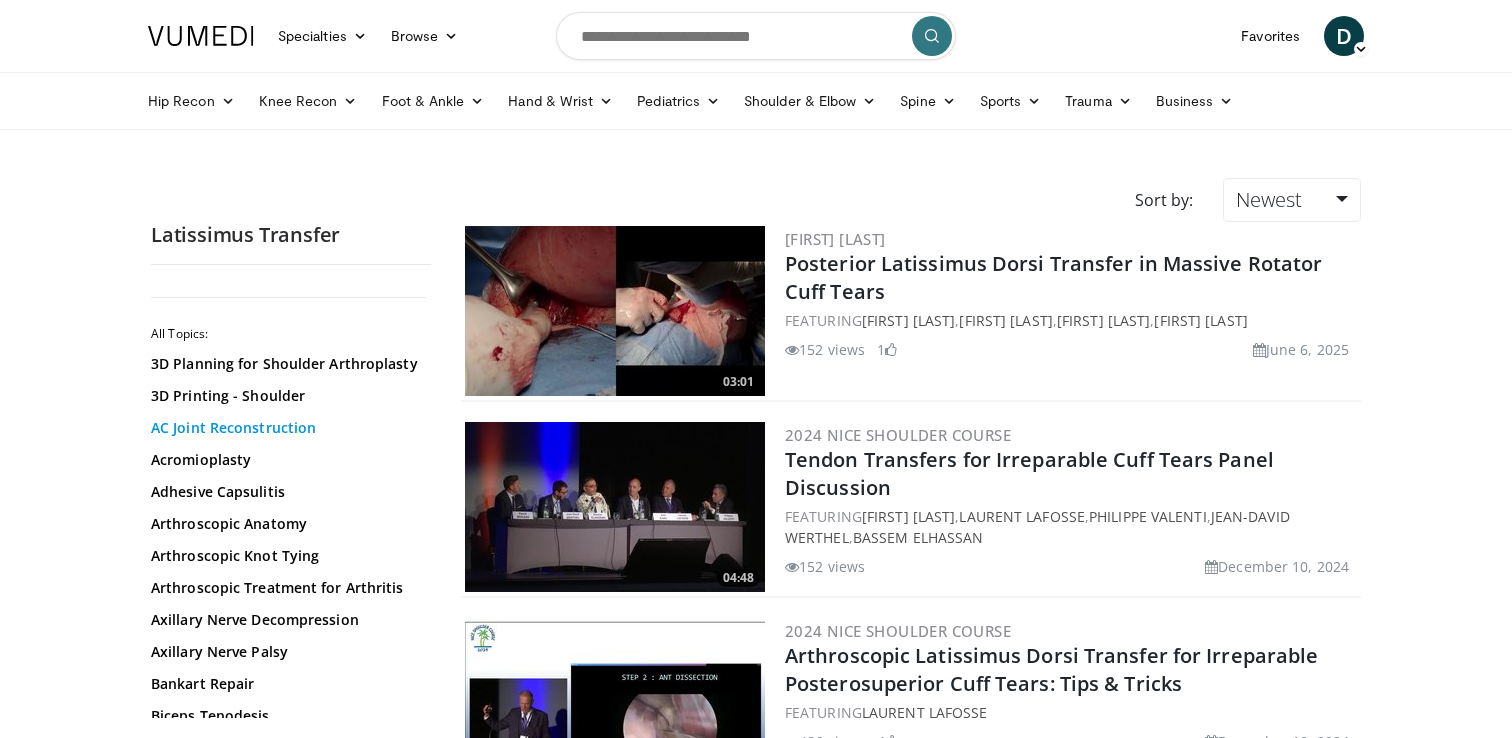 scroll, scrollTop: 0, scrollLeft: 0, axis: both 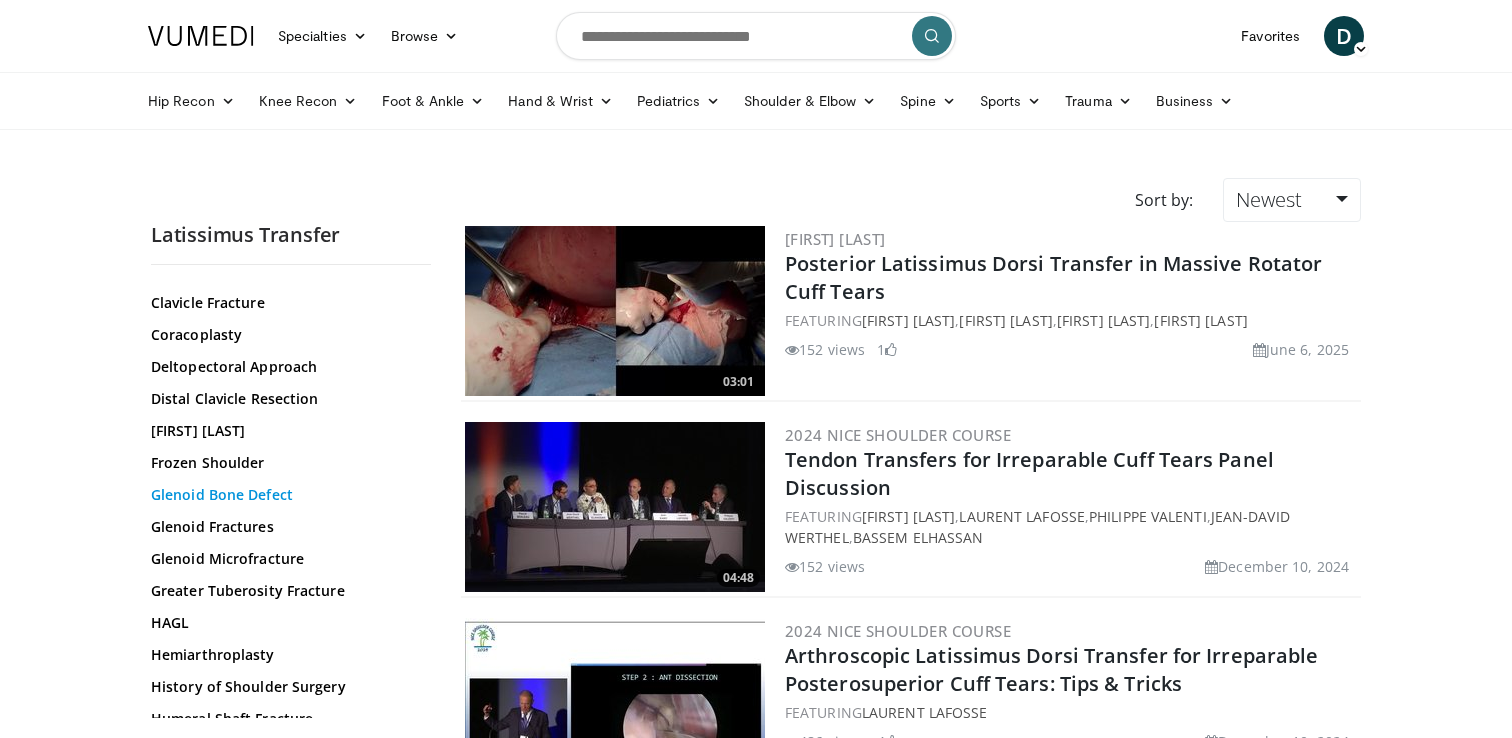 click on "Glenoid Bone Defect" at bounding box center [286, 495] 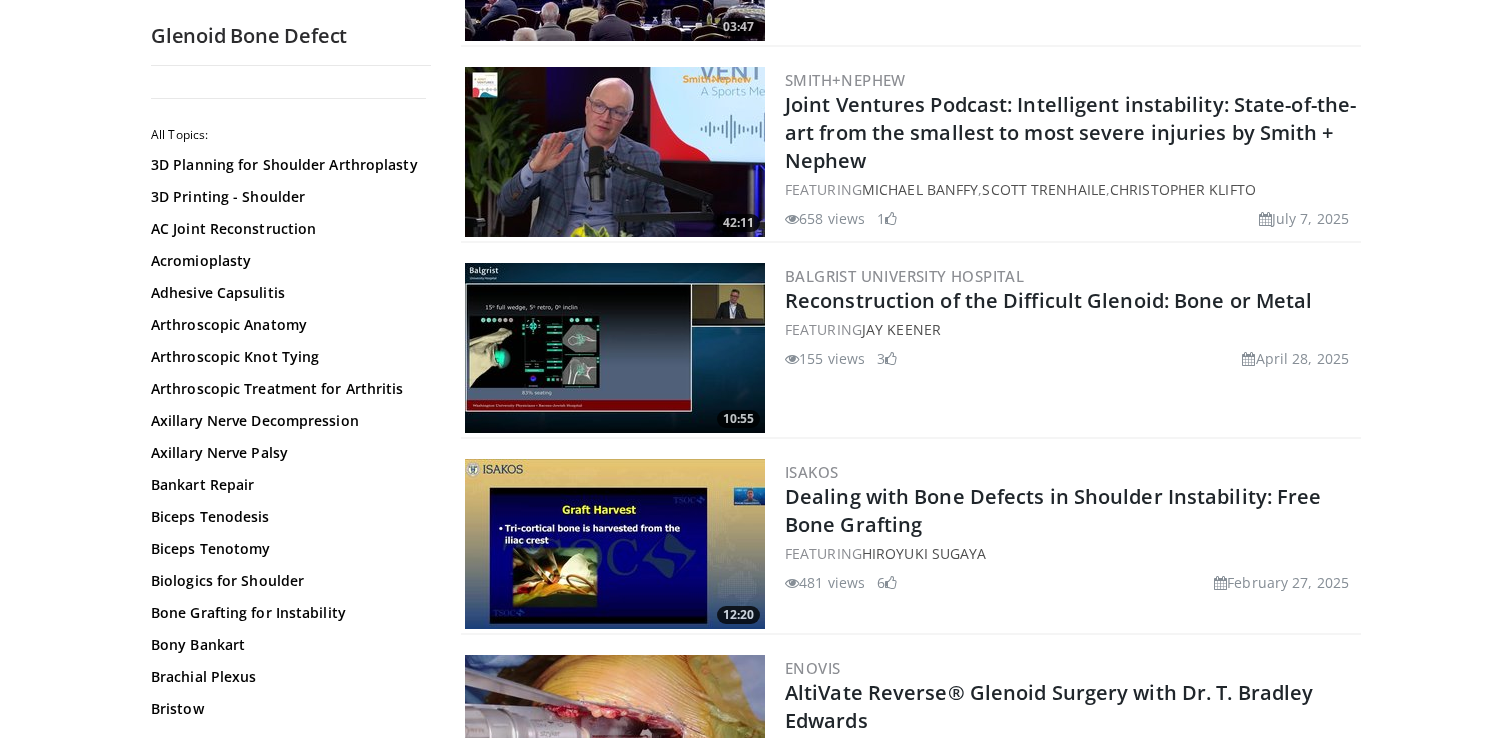 scroll, scrollTop: 554, scrollLeft: 0, axis: vertical 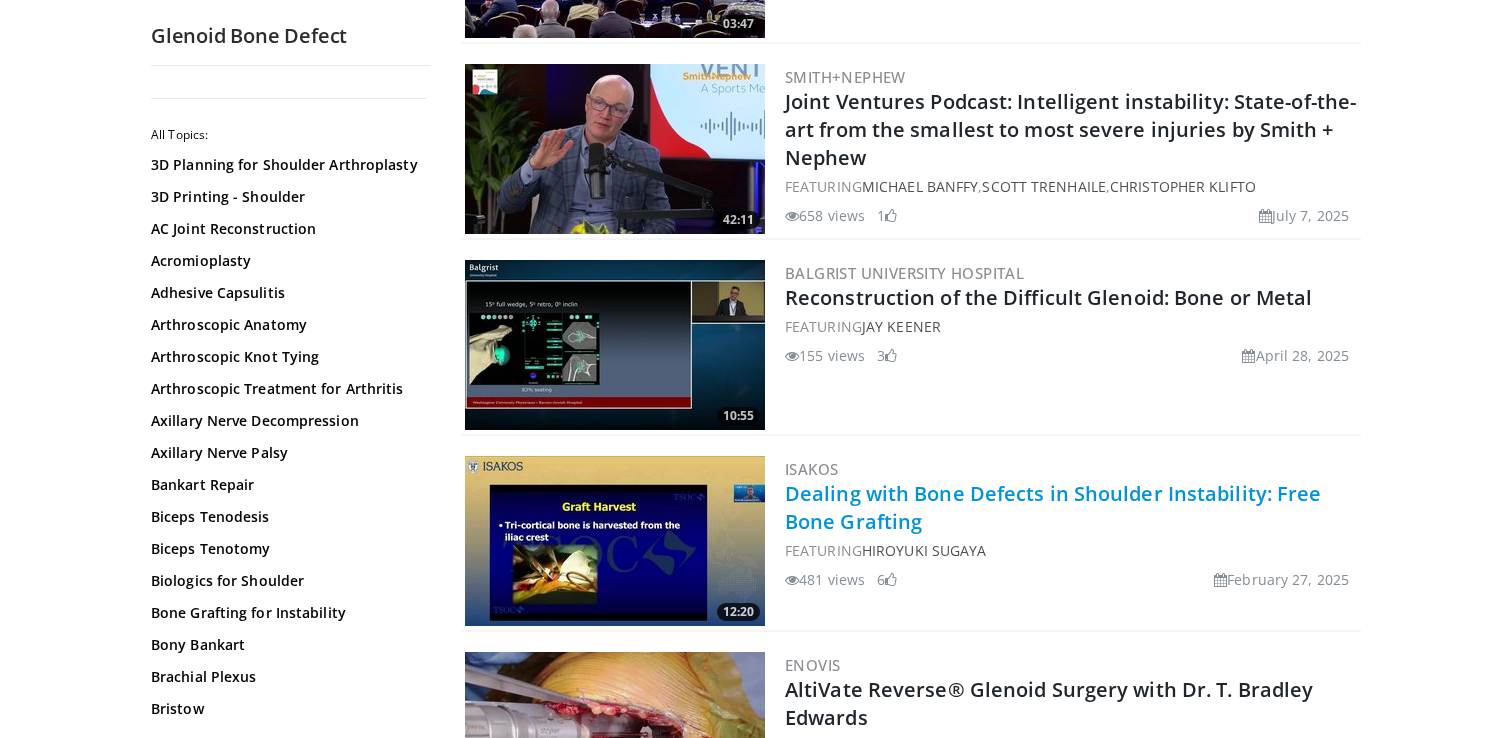 click on "Dealing with Bone Defects in Shoulder Instability: Free Bone Grafting" at bounding box center (1053, 507) 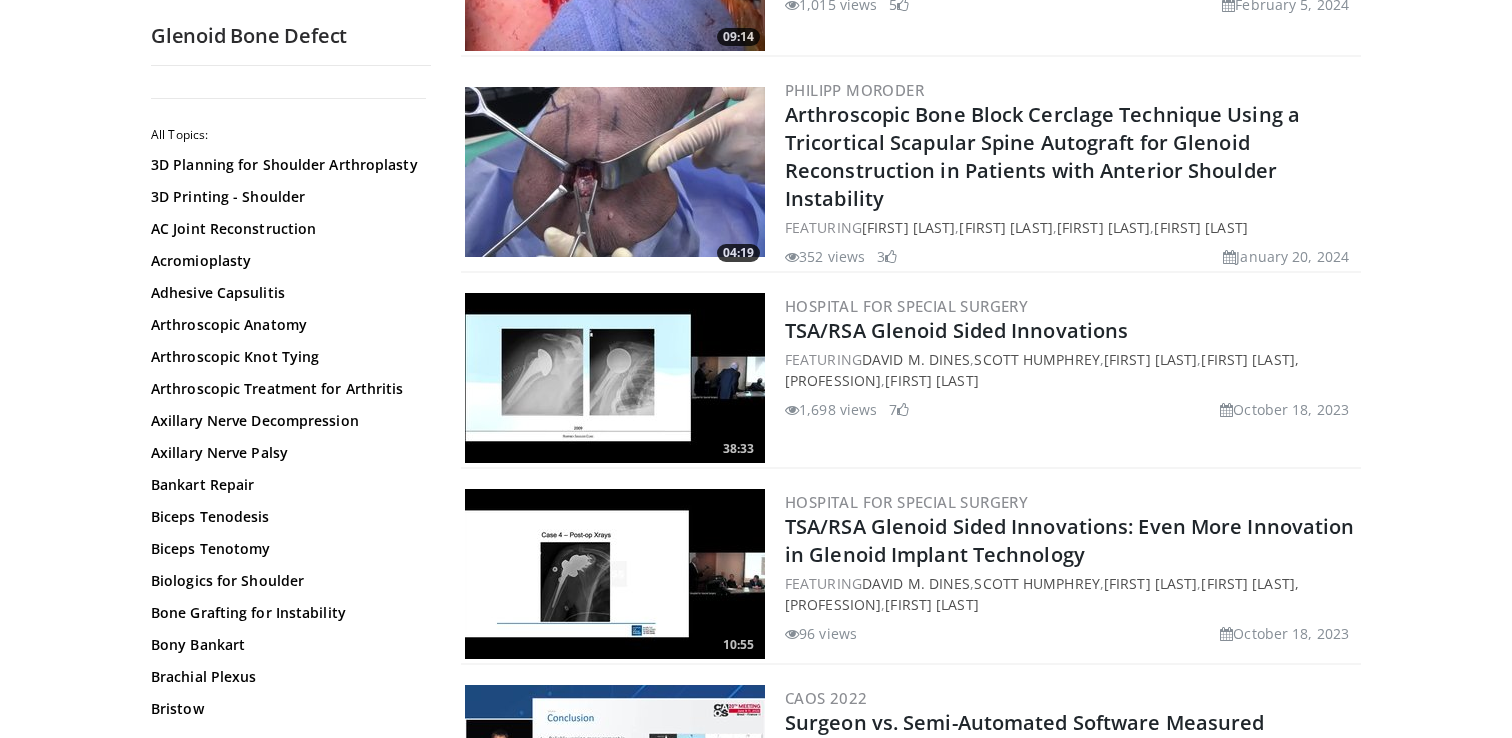 scroll, scrollTop: 2481, scrollLeft: 0, axis: vertical 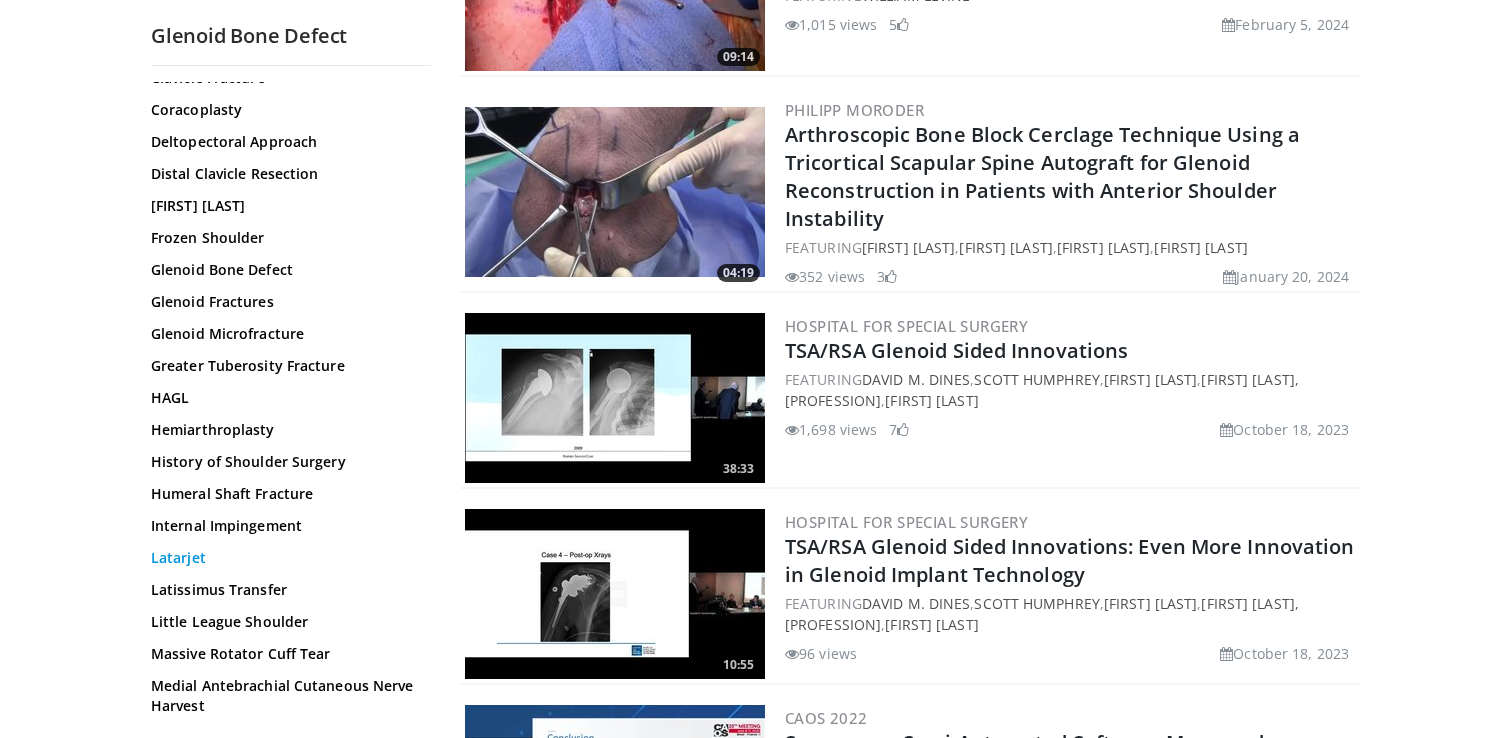 click on "Latarjet" at bounding box center [286, 558] 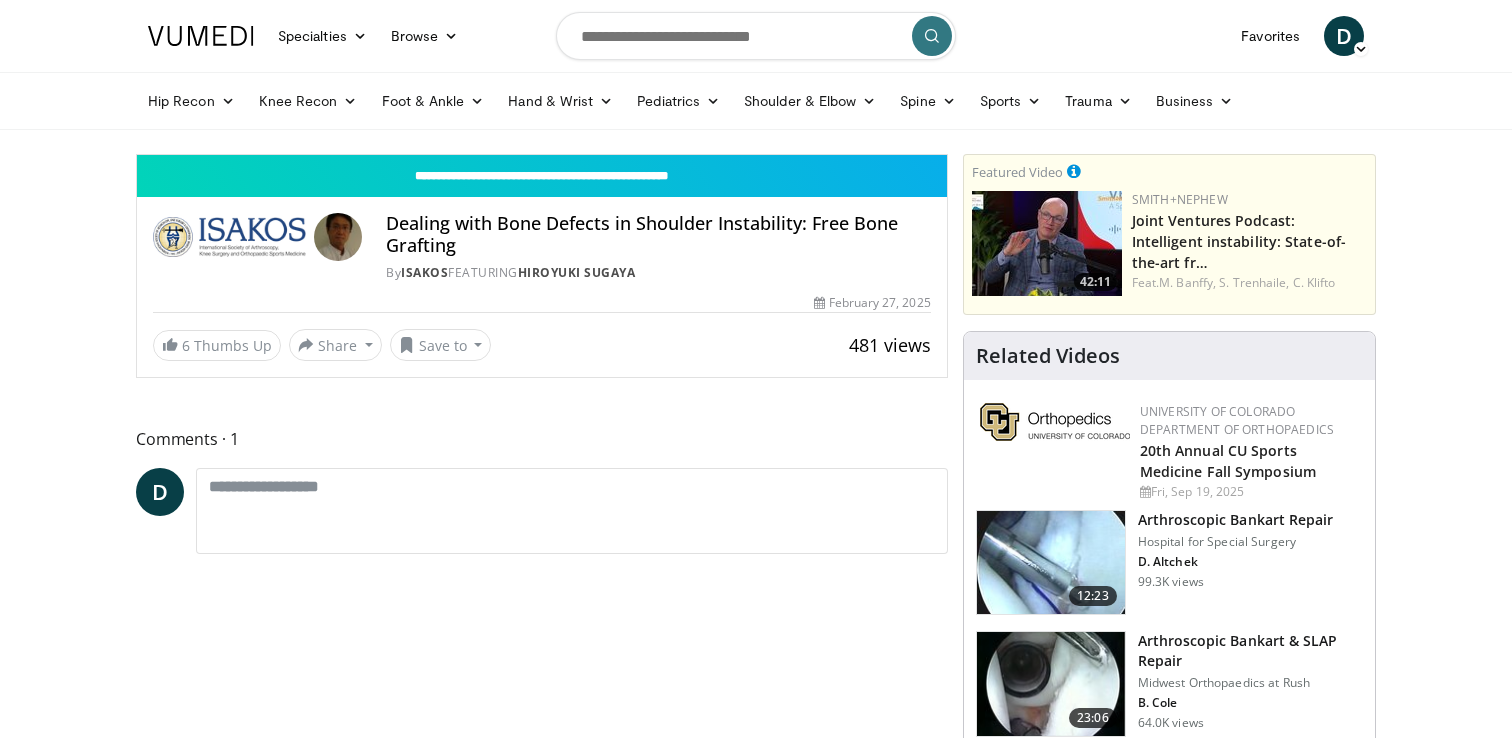 scroll, scrollTop: 0, scrollLeft: 0, axis: both 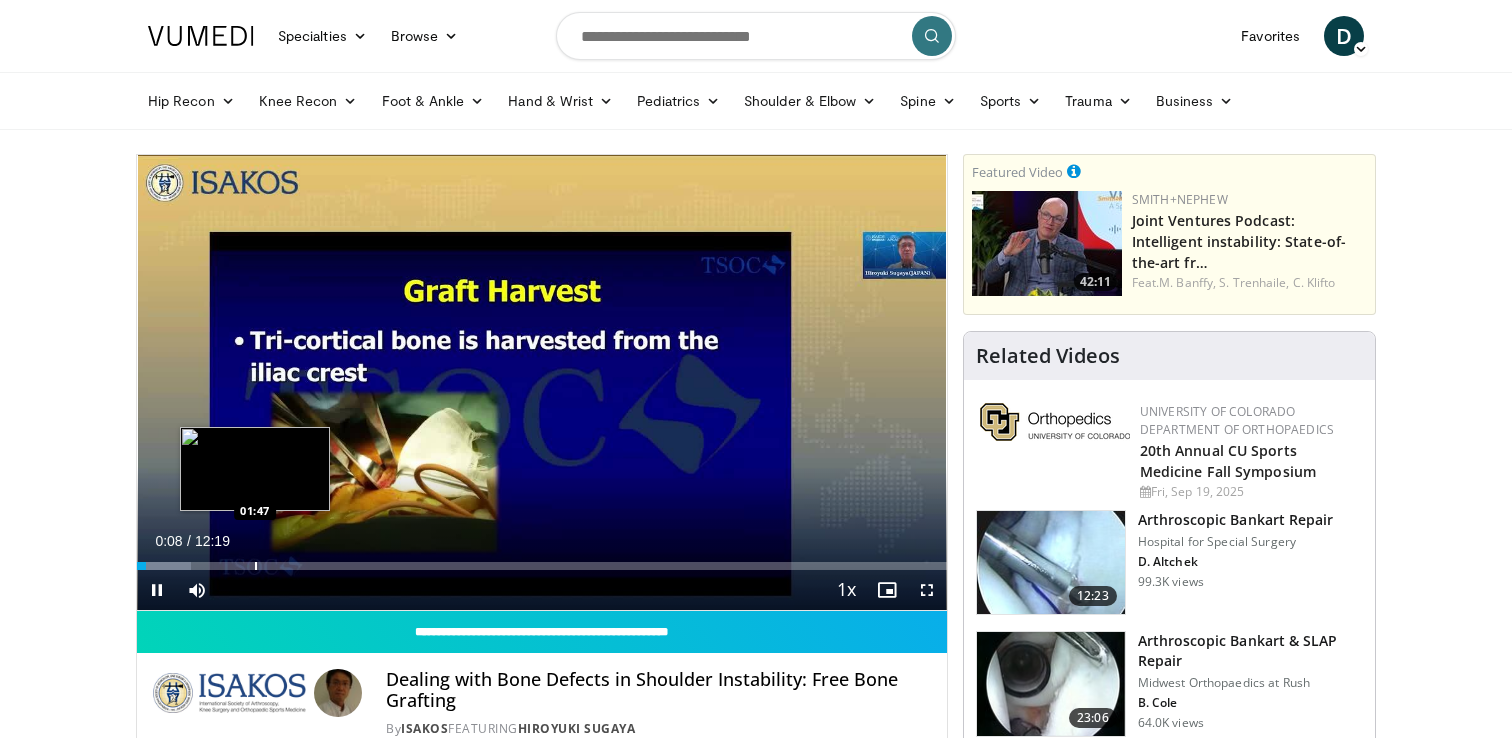 click on "Loaded :  6.69% 00:08 01:47" at bounding box center (542, 560) 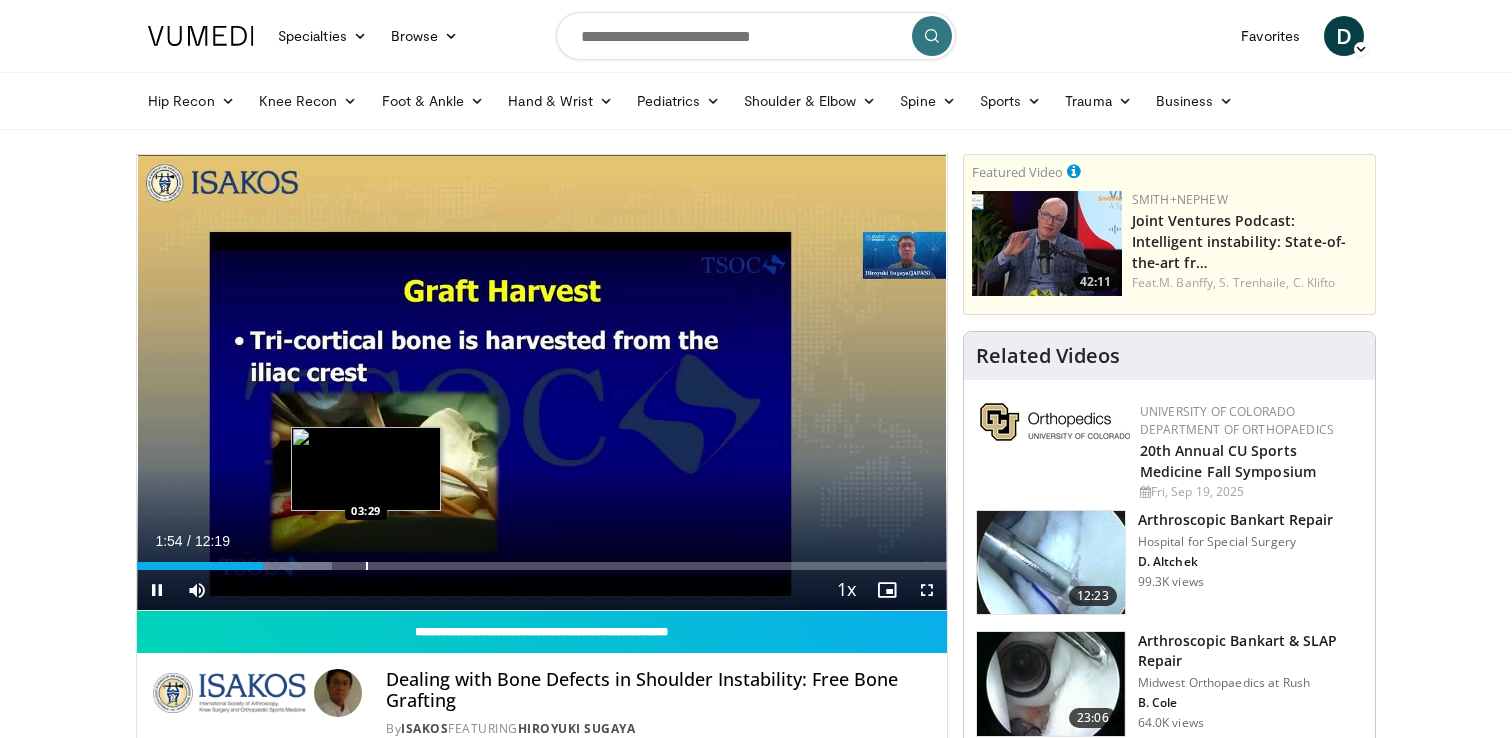 click on "Loaded :  24.13% 01:54 03:29" at bounding box center [542, 560] 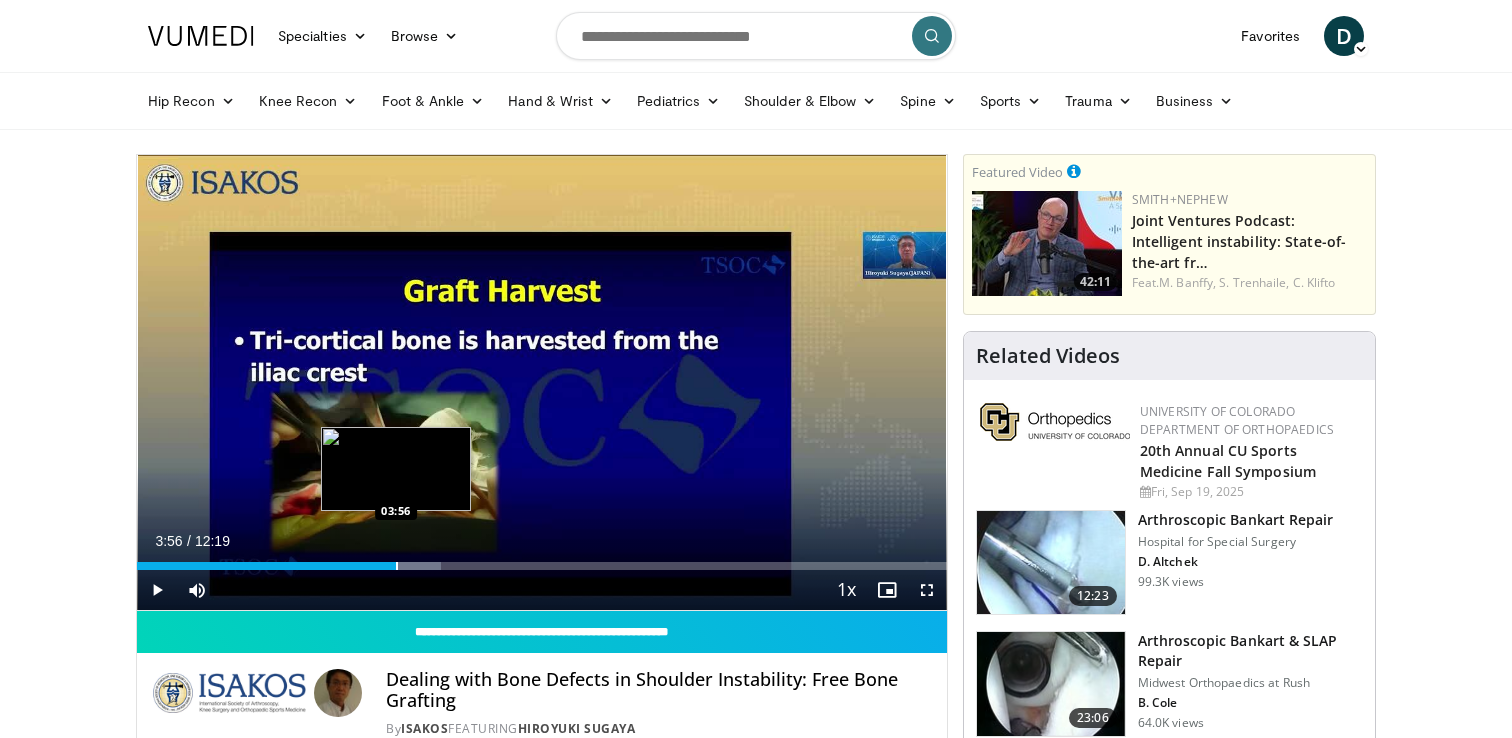 click at bounding box center (397, 566) 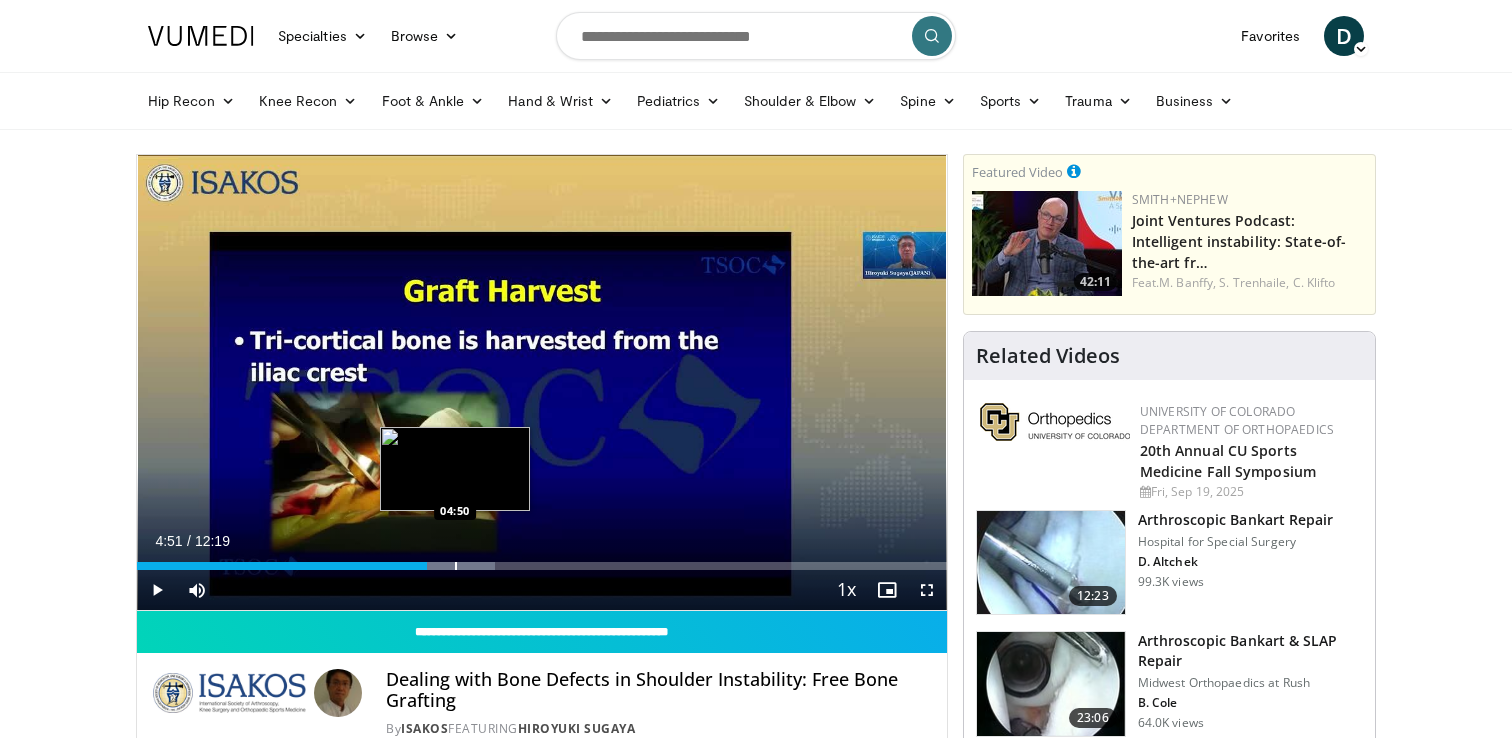 click at bounding box center (456, 566) 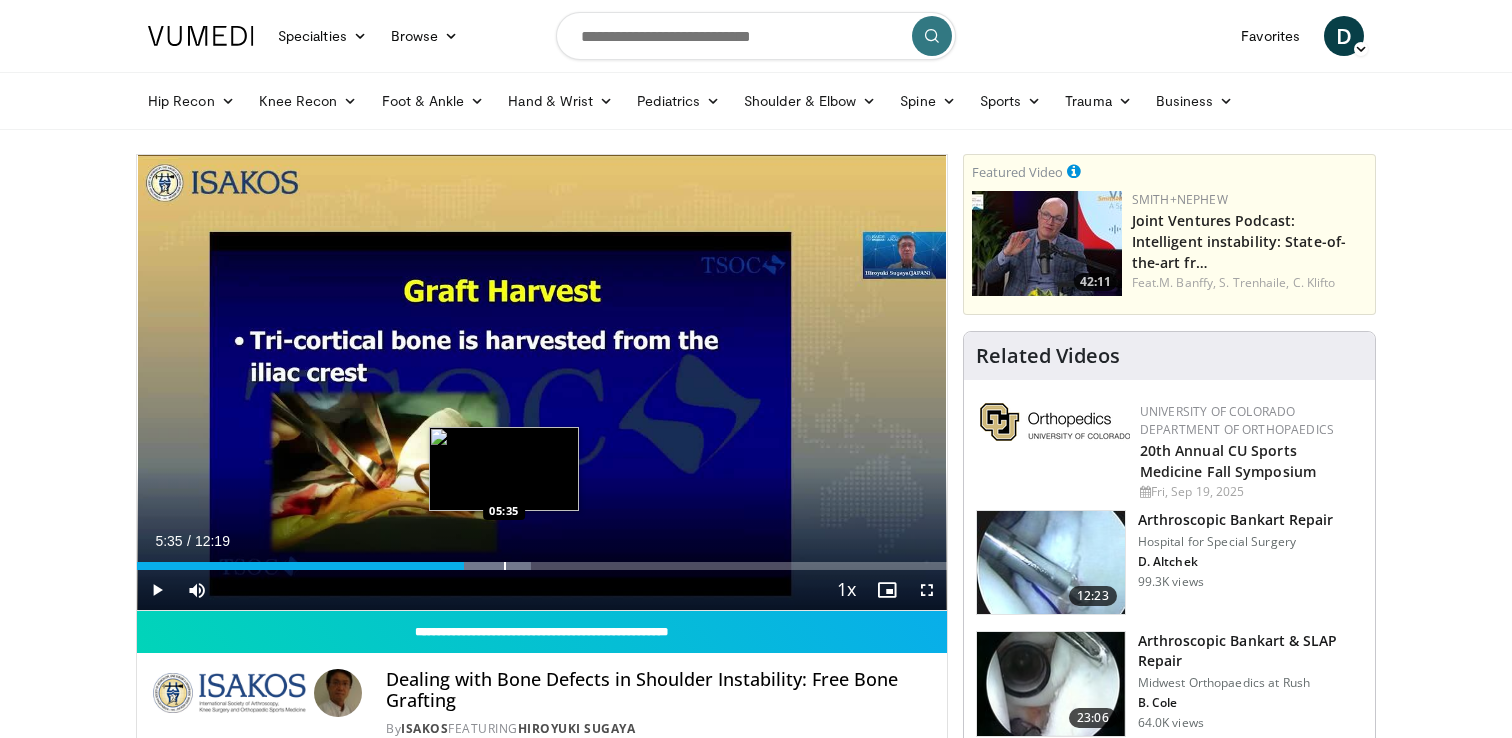click at bounding box center [505, 566] 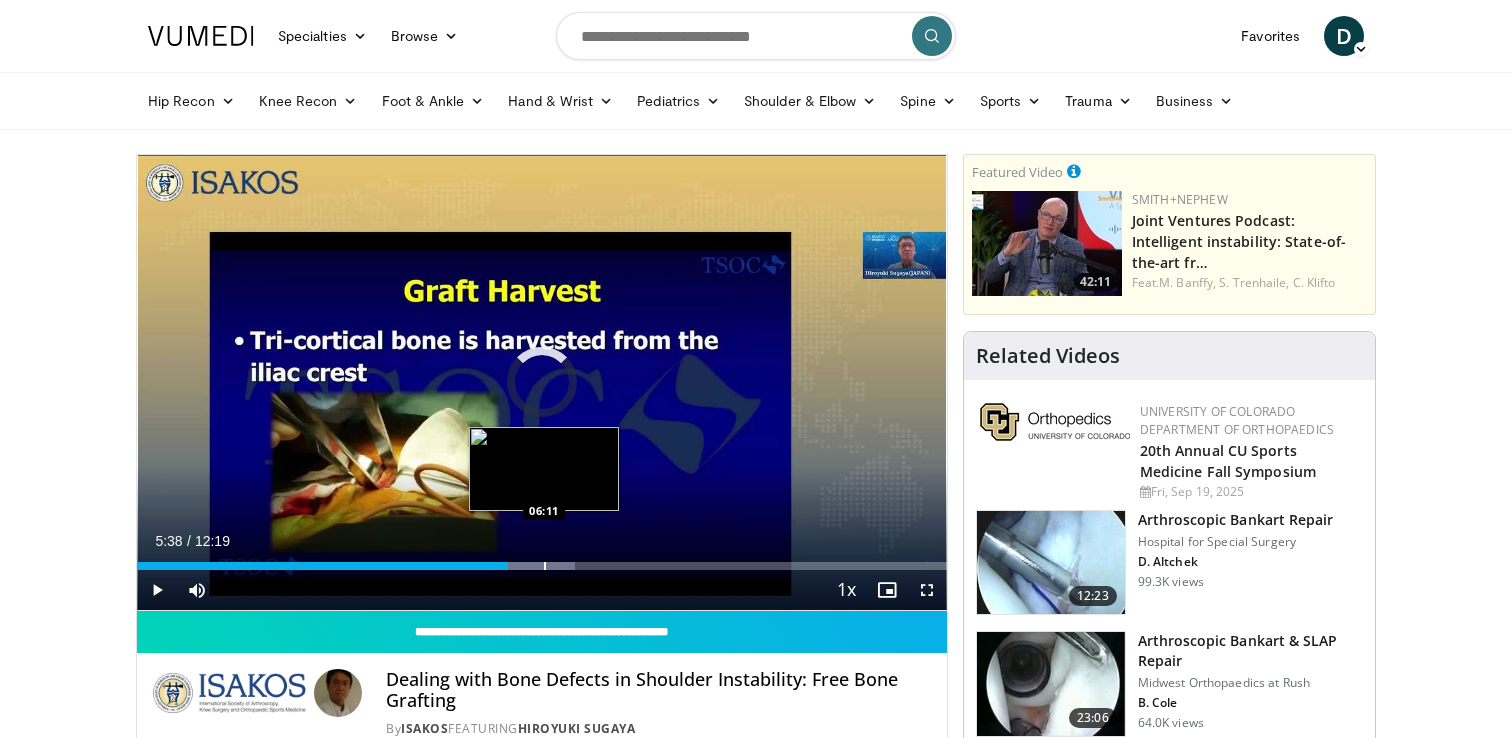 click at bounding box center (545, 566) 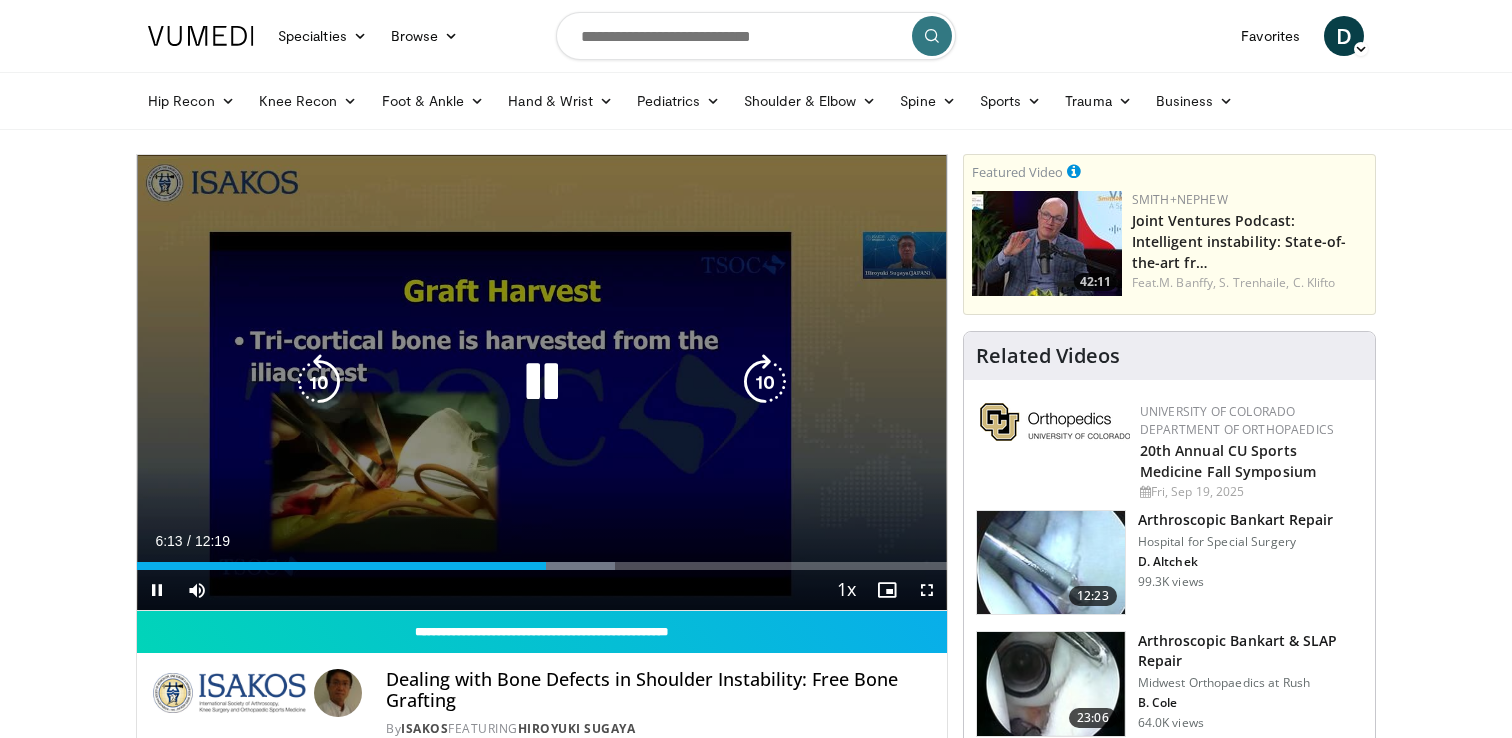 click on "10 seconds
Tap to unmute" at bounding box center (542, 382) 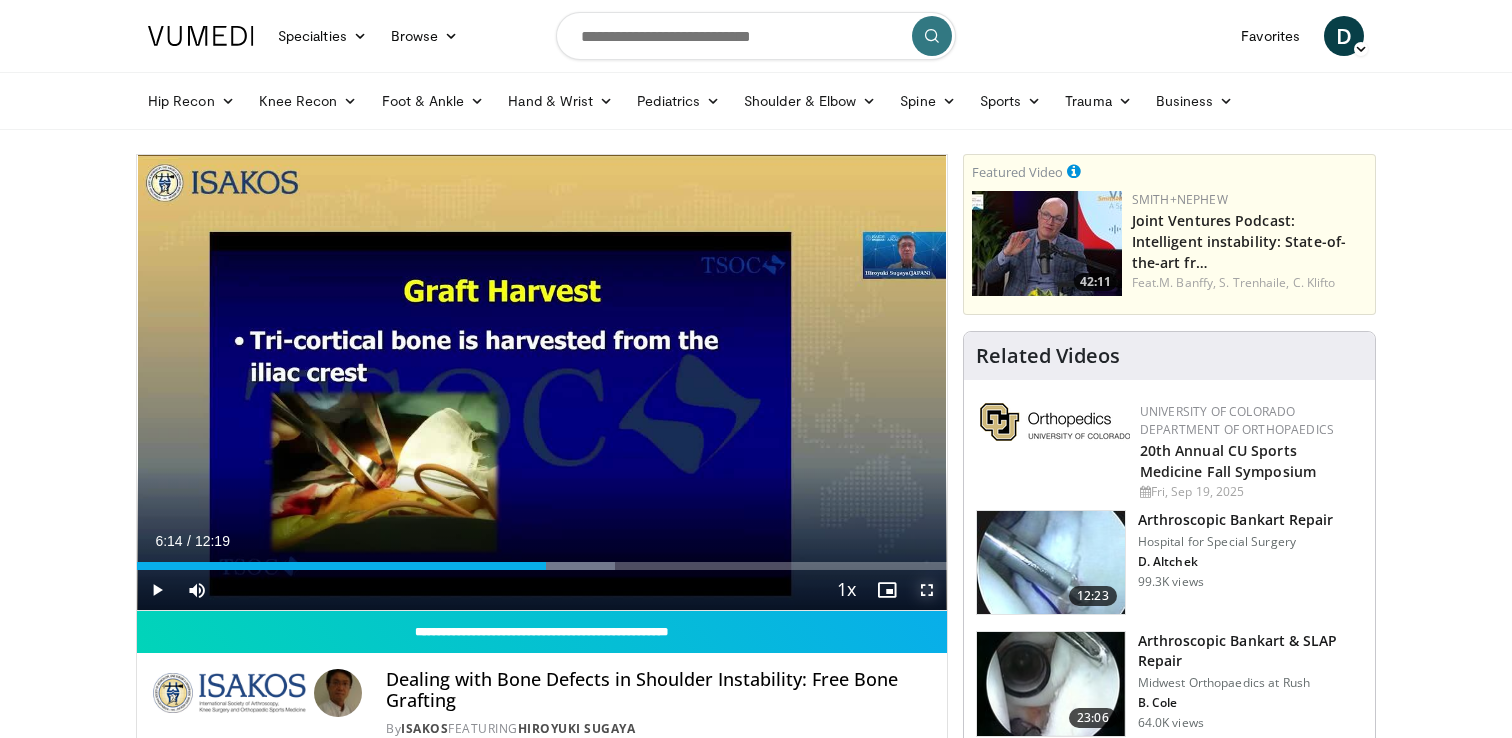 click at bounding box center [927, 590] 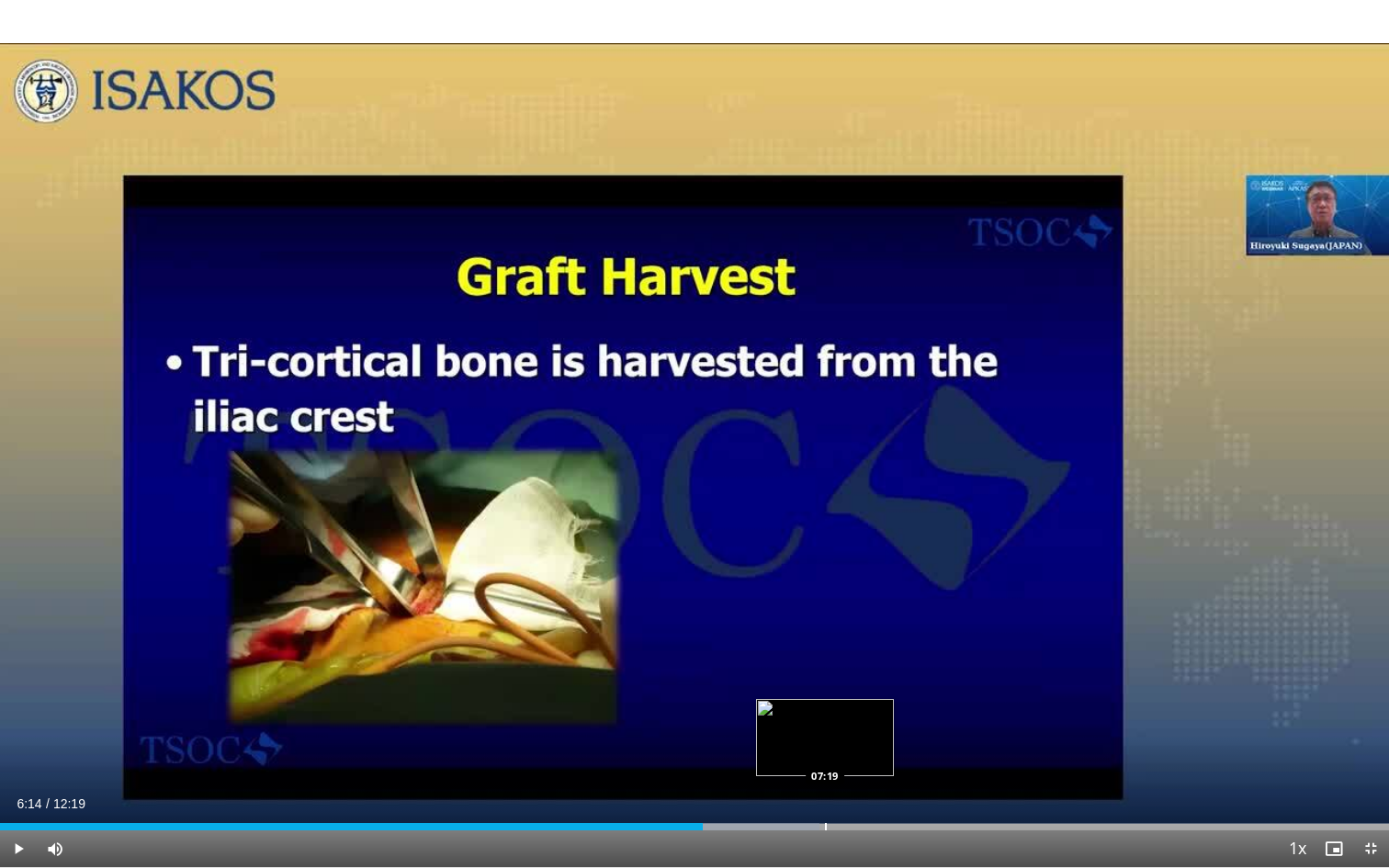 click on "Loaded :  59.00% 06:14 07:19" at bounding box center [694, 821] 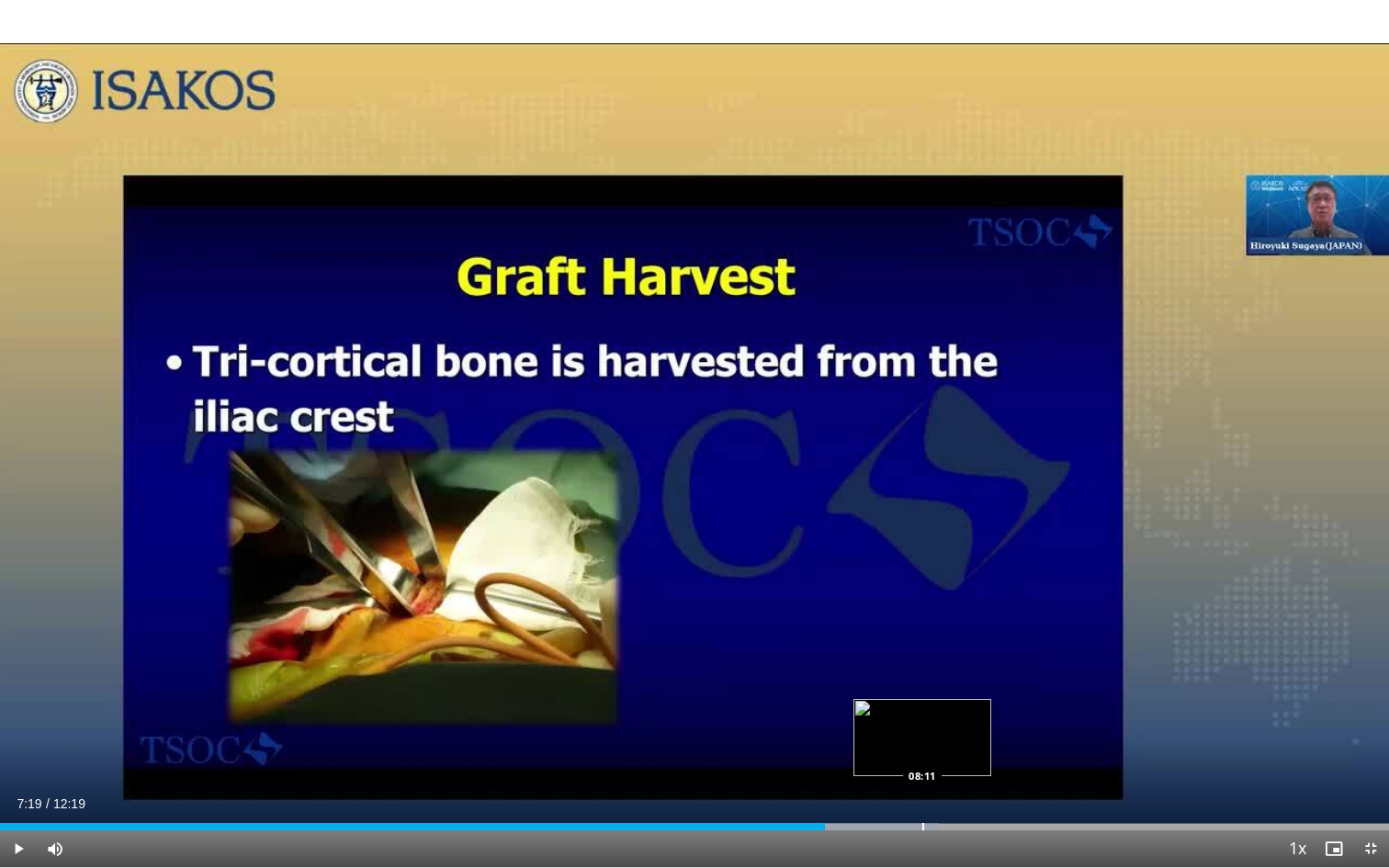 click at bounding box center (923, 827) 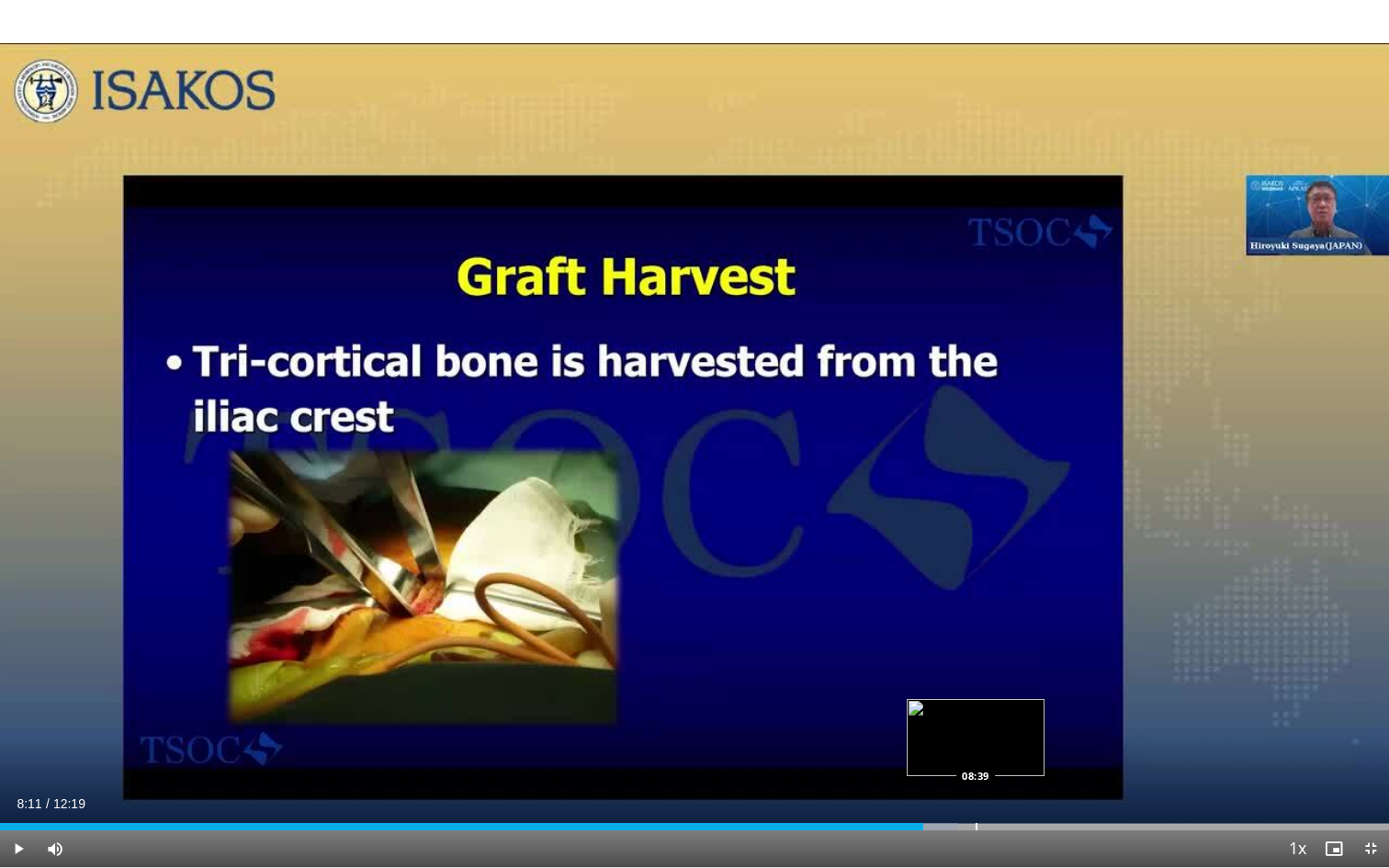 click at bounding box center (977, 827) 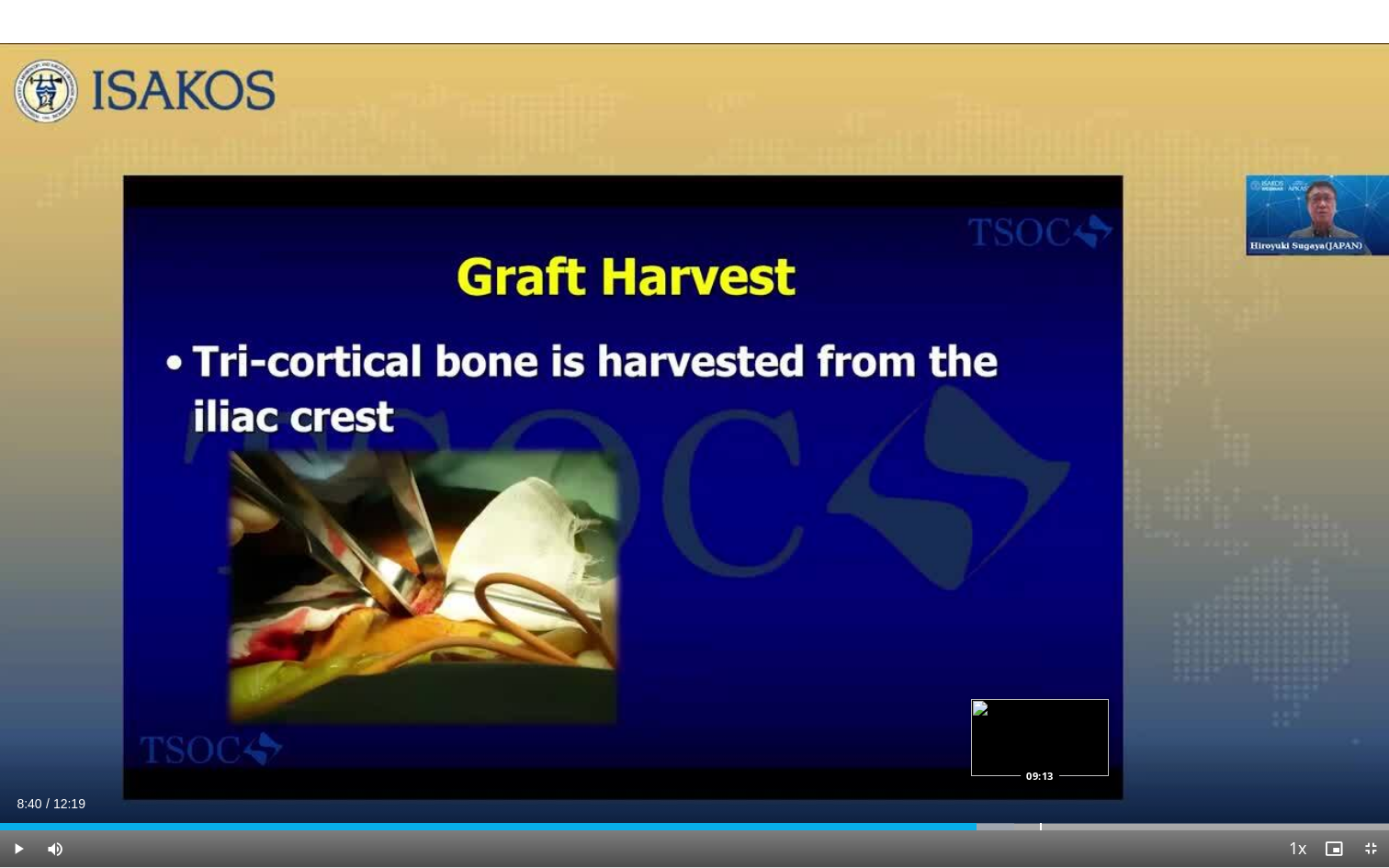 click on "Loaded :  73.00% 08:40 09:13" at bounding box center (694, 821) 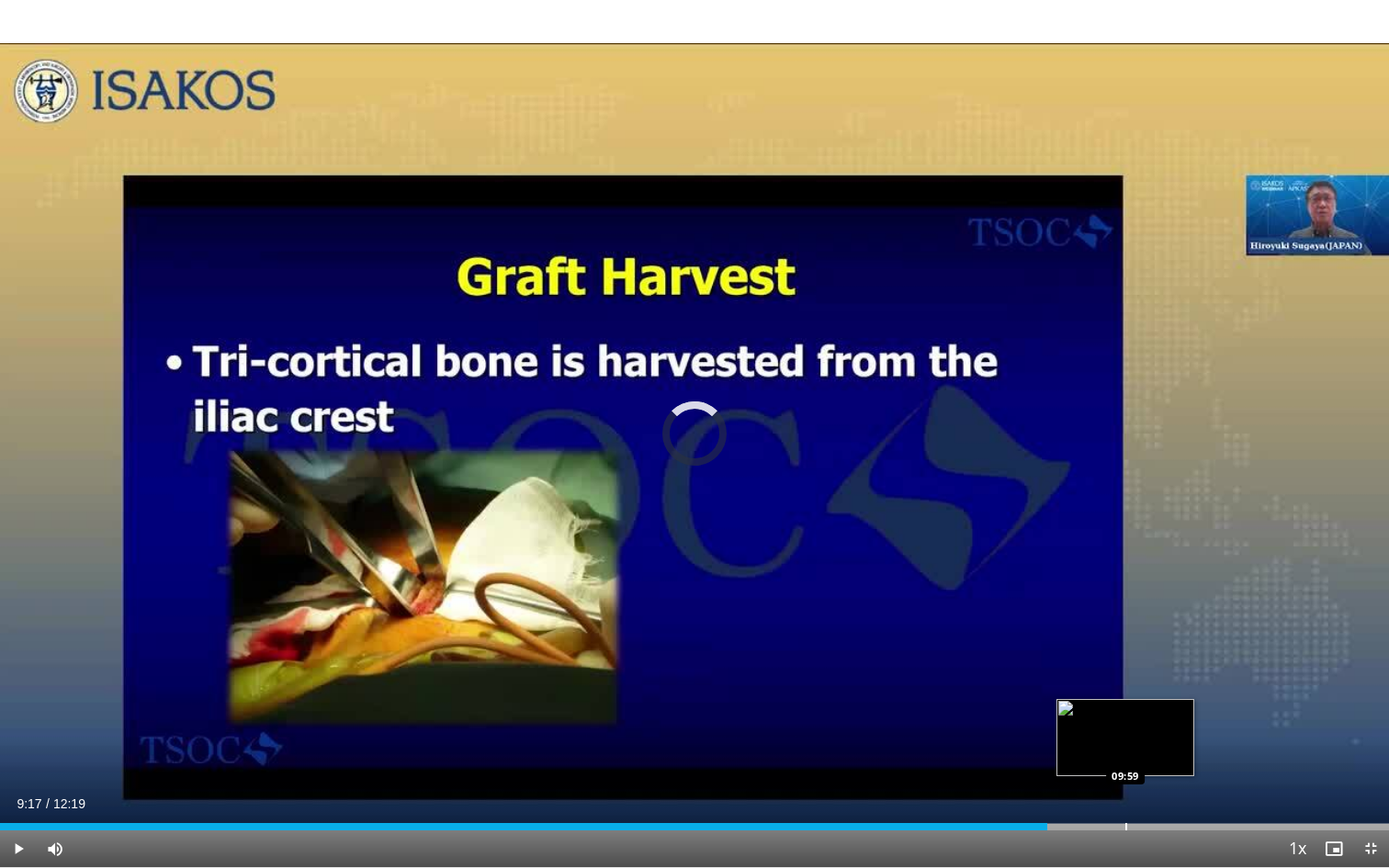 click on "Loaded :  0.00% 09:17 09:59" at bounding box center [694, 821] 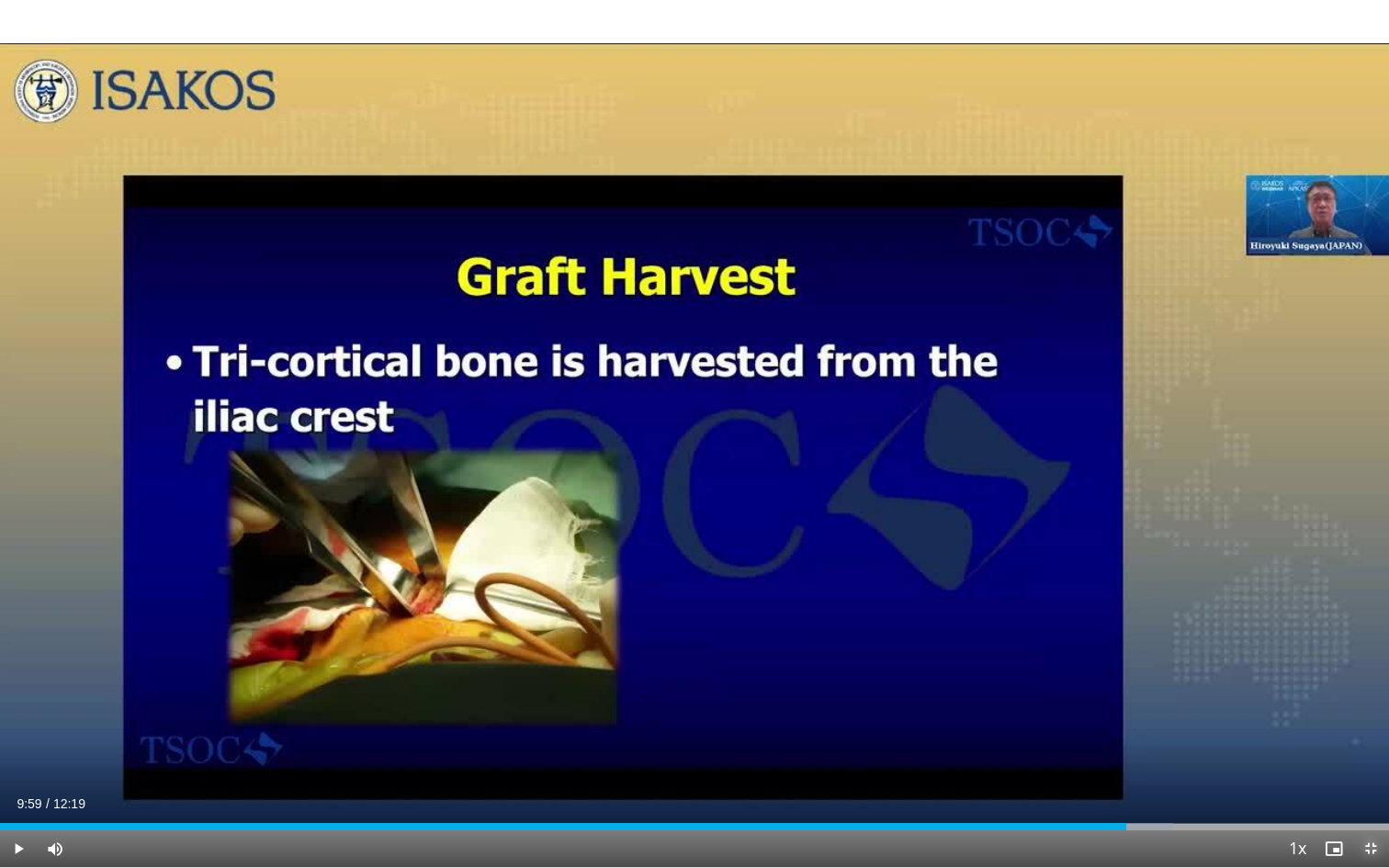 click at bounding box center [1371, 849] 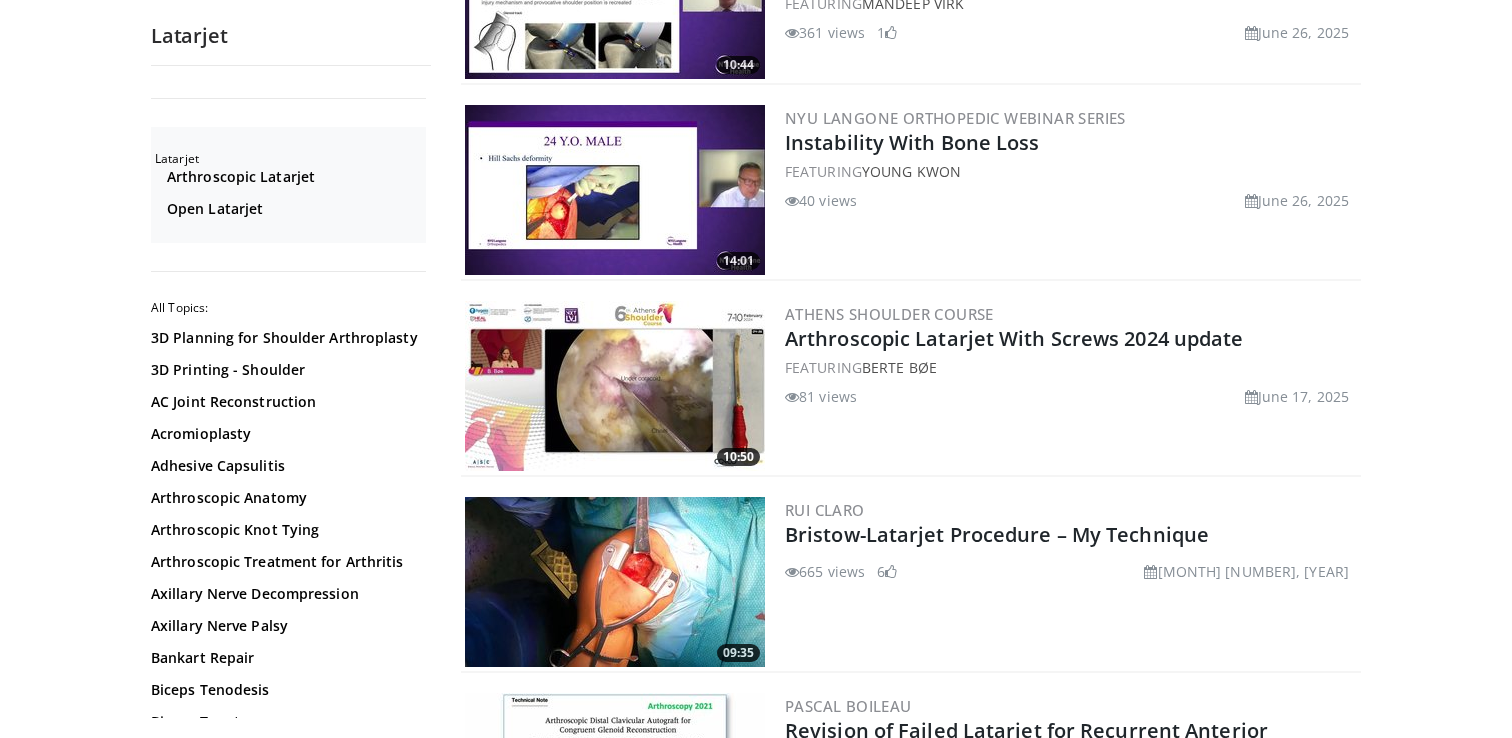 scroll, scrollTop: 514, scrollLeft: 0, axis: vertical 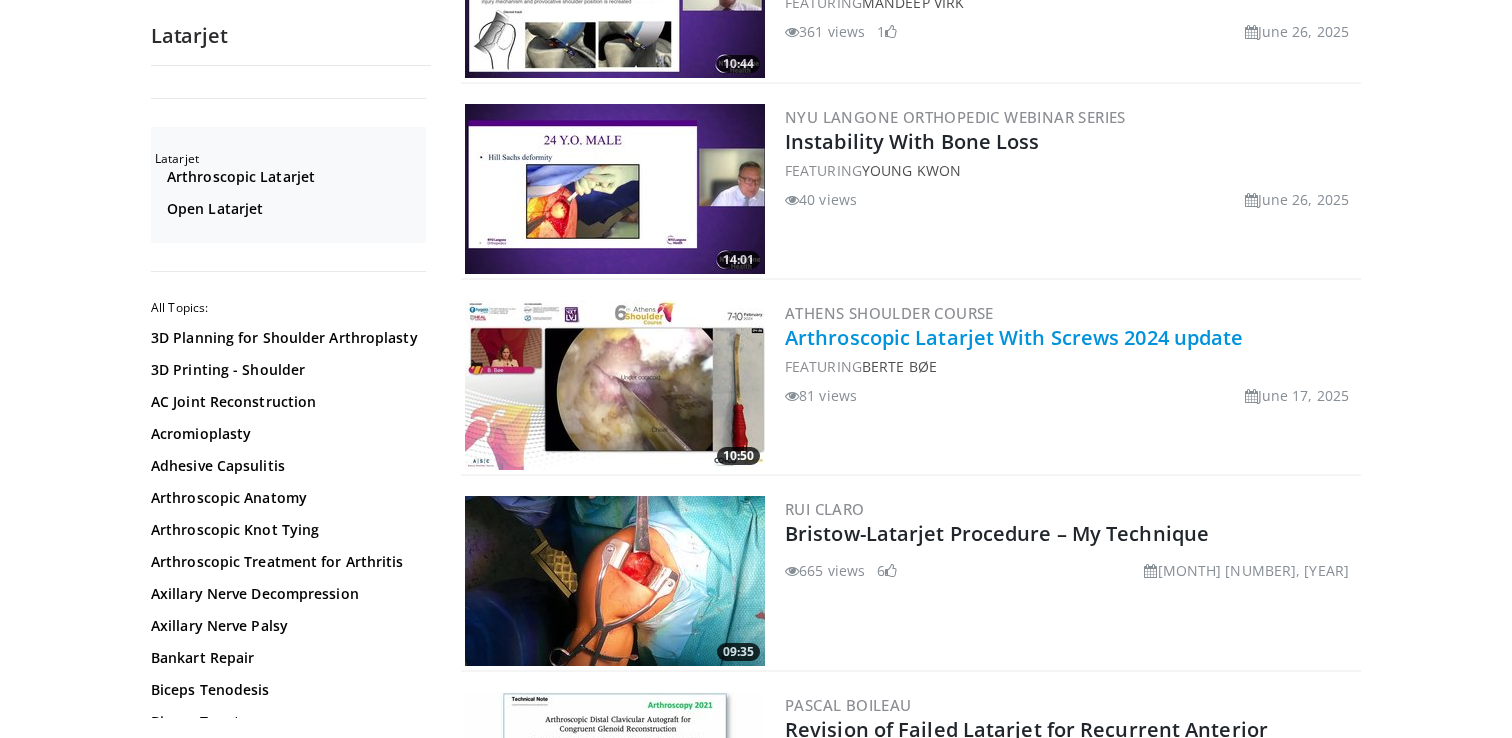 click on "Arthroscopic Latarjet With Screws 2024 update" at bounding box center [1014, 337] 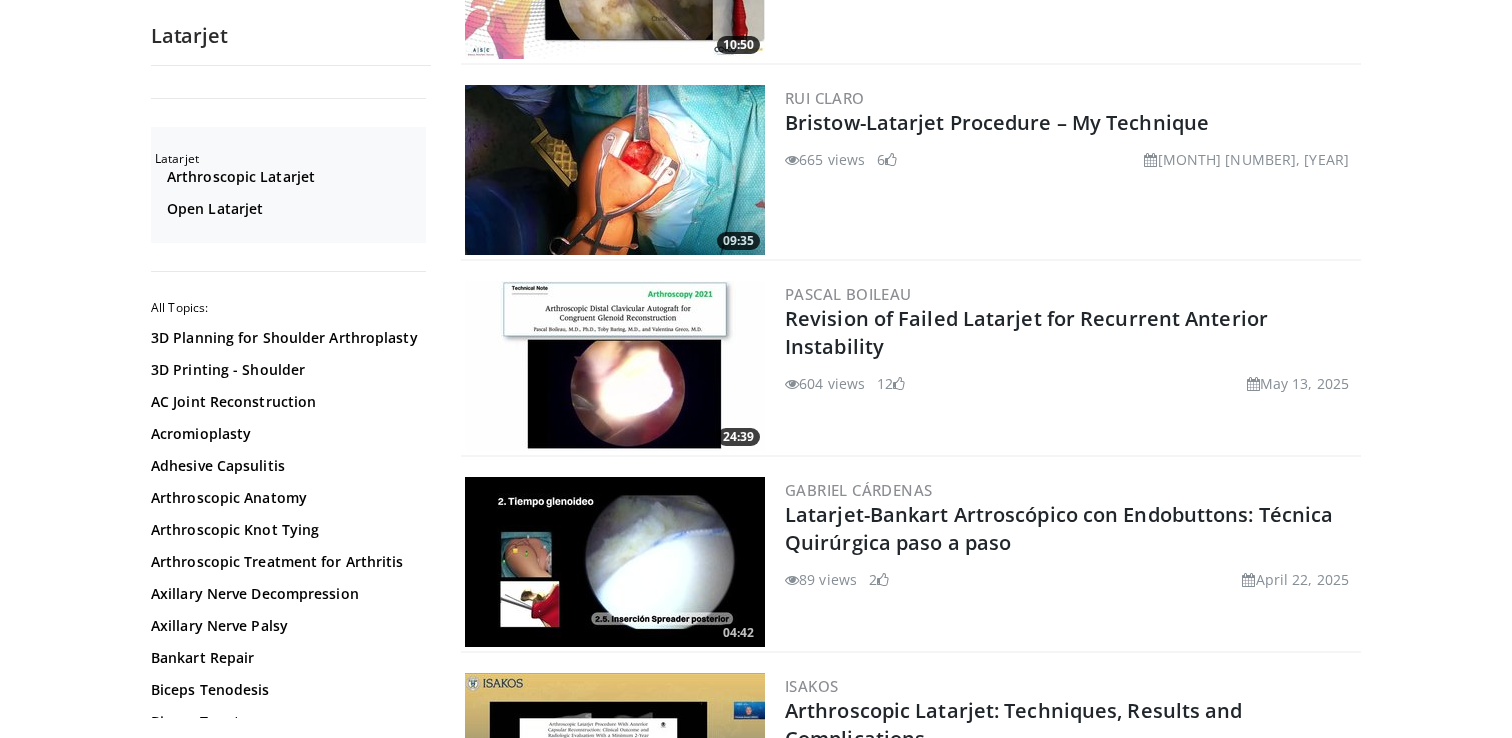 scroll, scrollTop: 928, scrollLeft: 0, axis: vertical 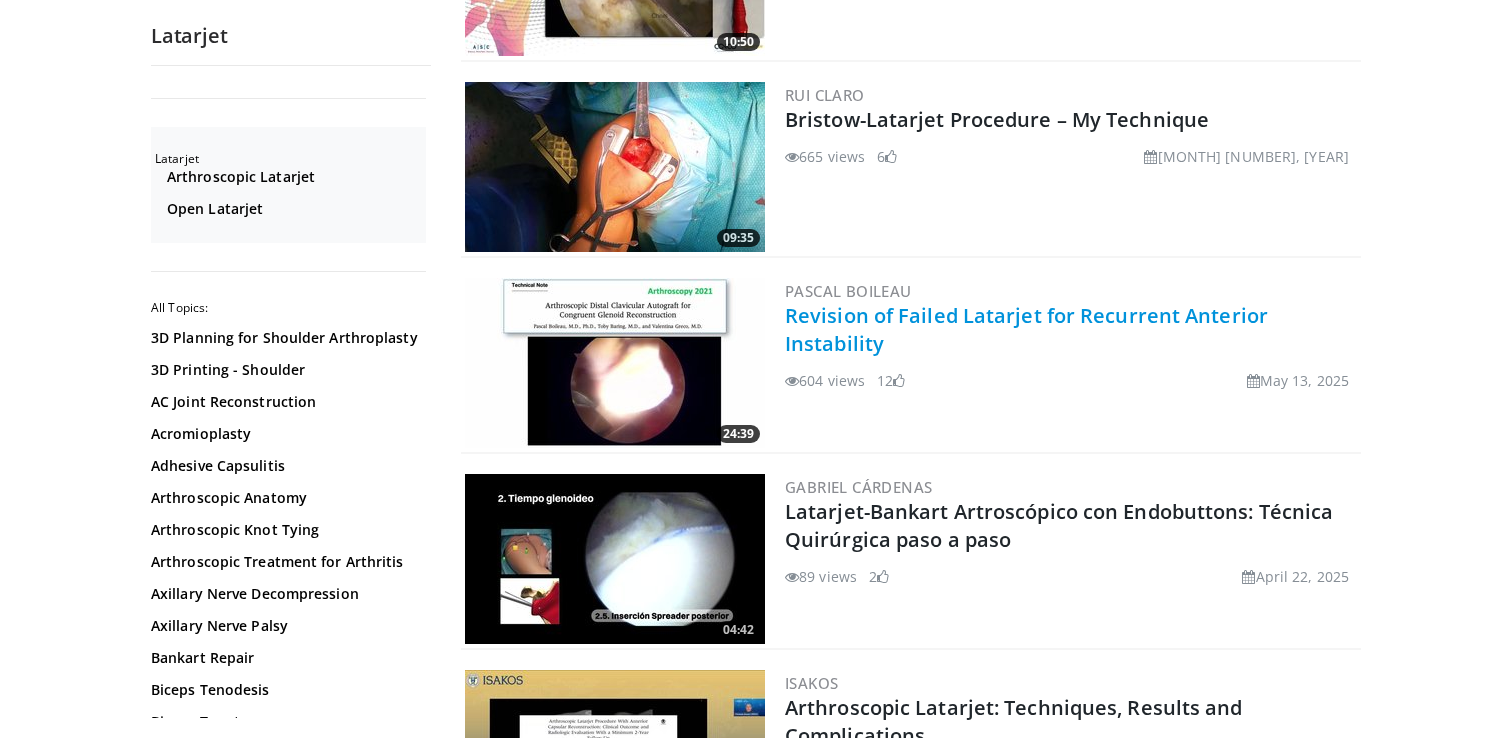click on "Revision of Failed Latarjet for Recurrent Anterior Instability" at bounding box center (1026, 329) 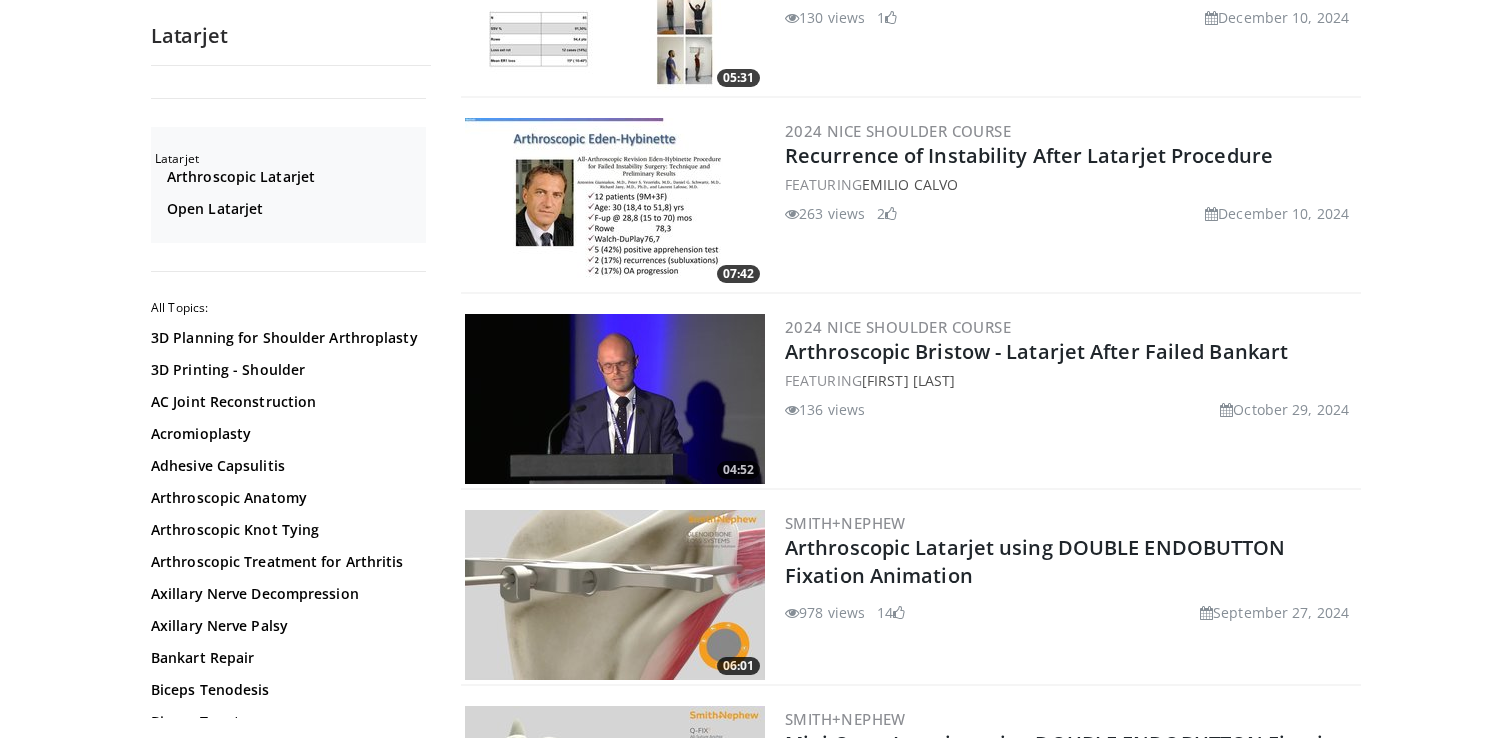 scroll, scrollTop: 3638, scrollLeft: 0, axis: vertical 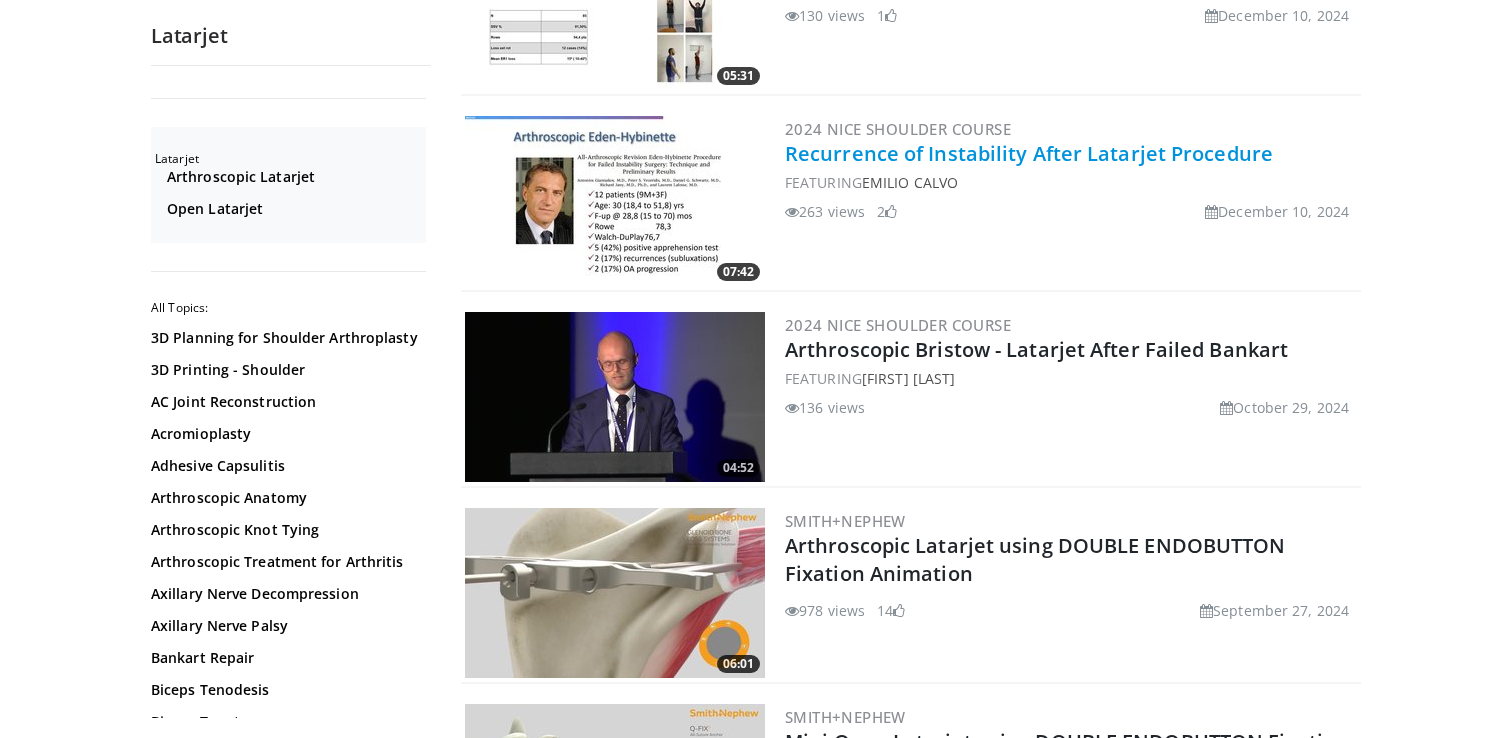 click on "Recurrence of Instability After Latarjet Procedure" at bounding box center [1029, 153] 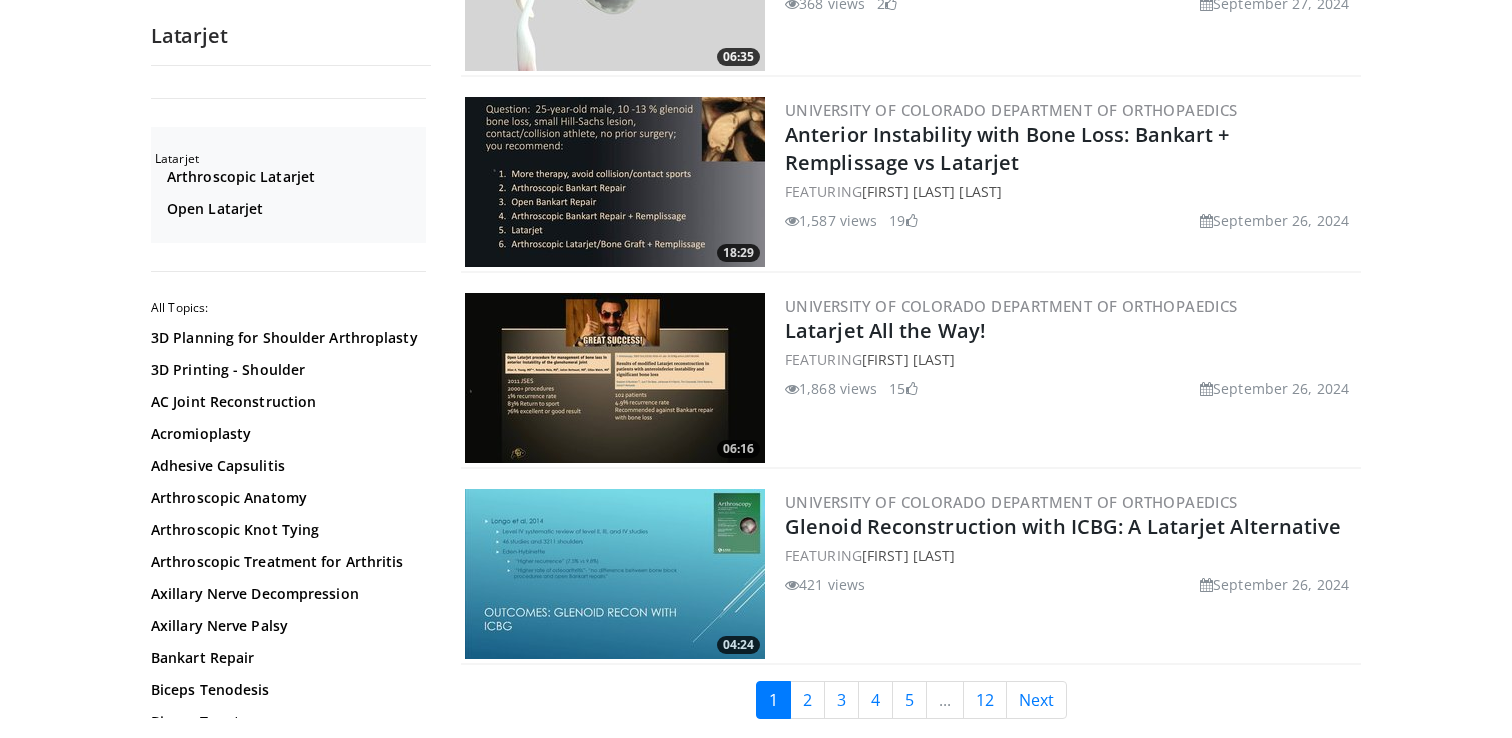 scroll, scrollTop: 4442, scrollLeft: 0, axis: vertical 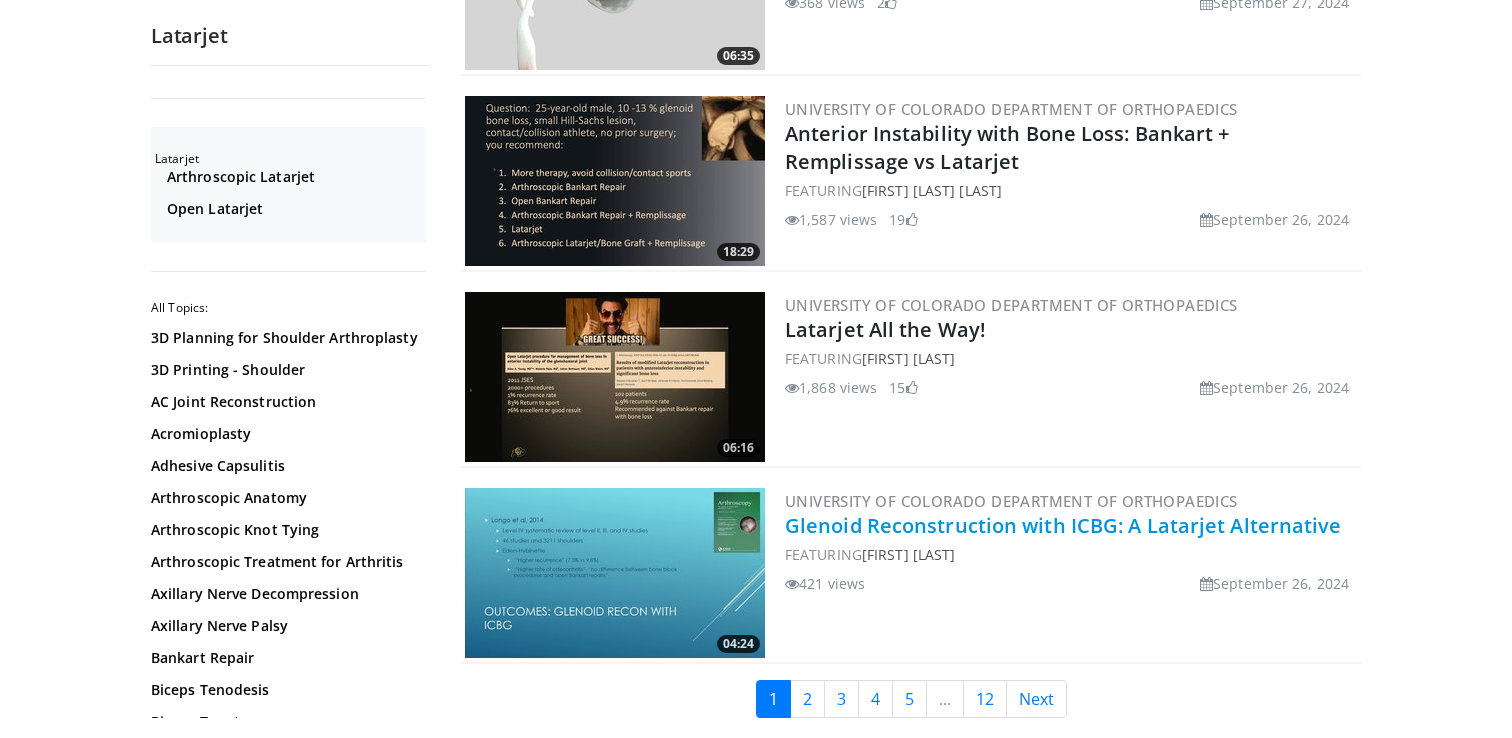 click on "Glenoid Reconstruction with ICBG: A Latarjet Alternative" at bounding box center [1063, 525] 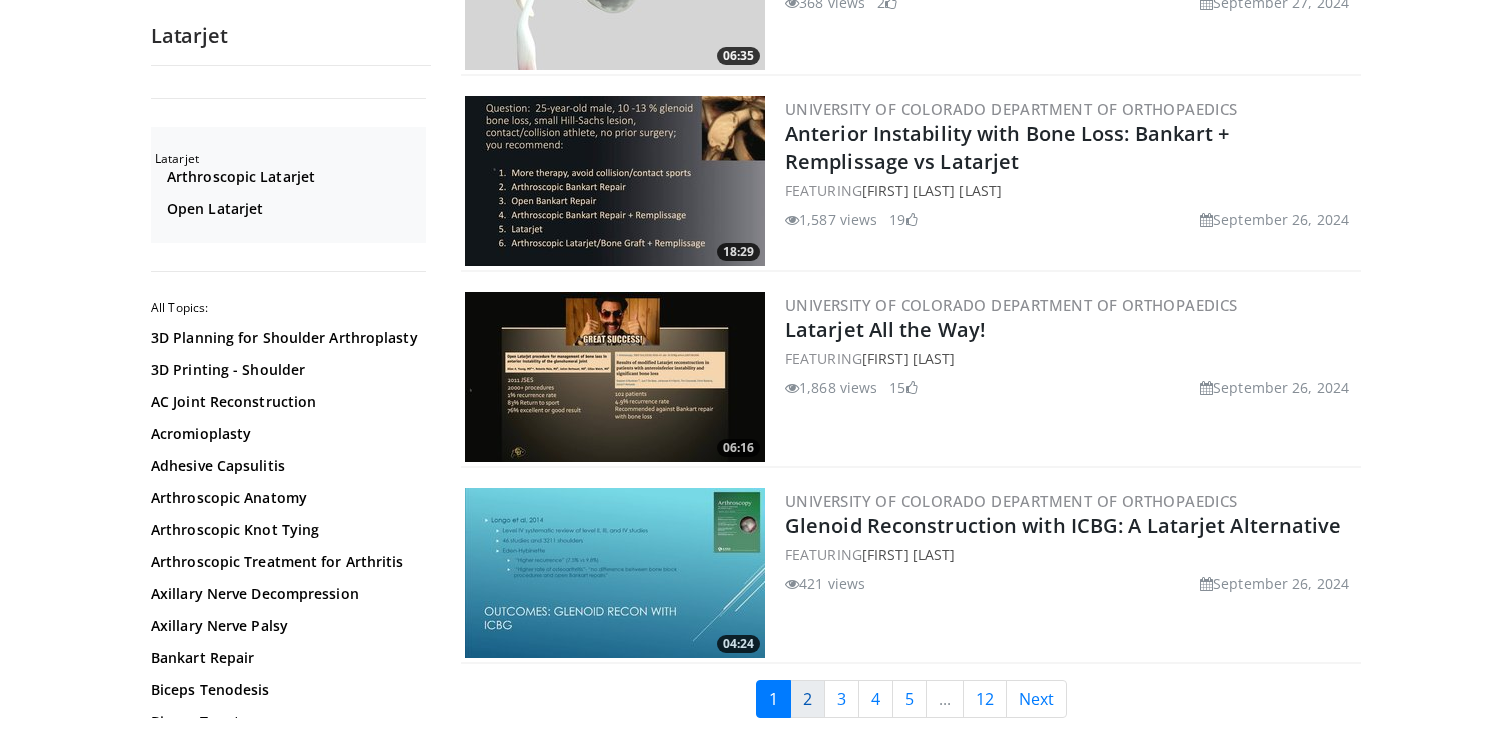 click on "2" at bounding box center (807, 699) 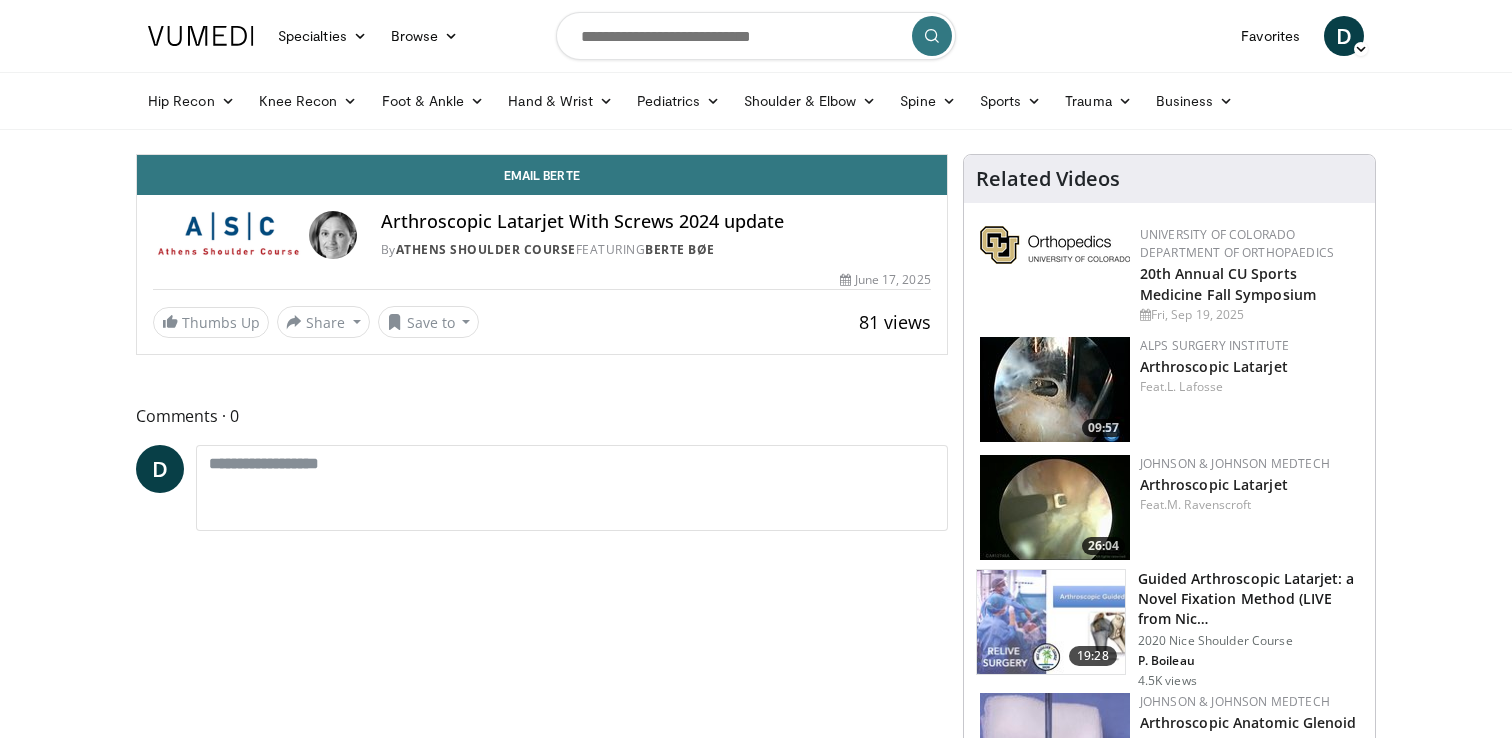 scroll, scrollTop: 0, scrollLeft: 0, axis: both 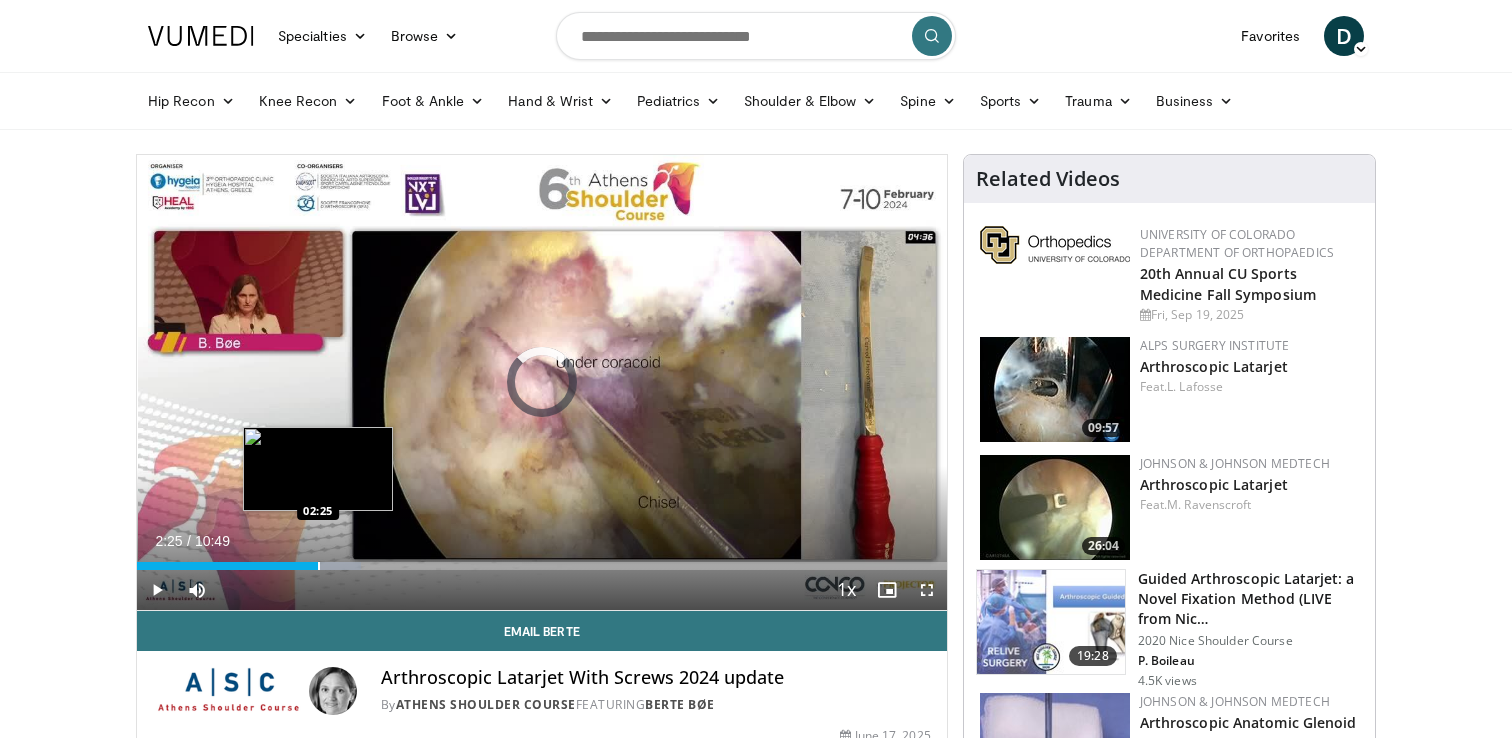 click at bounding box center [319, 566] 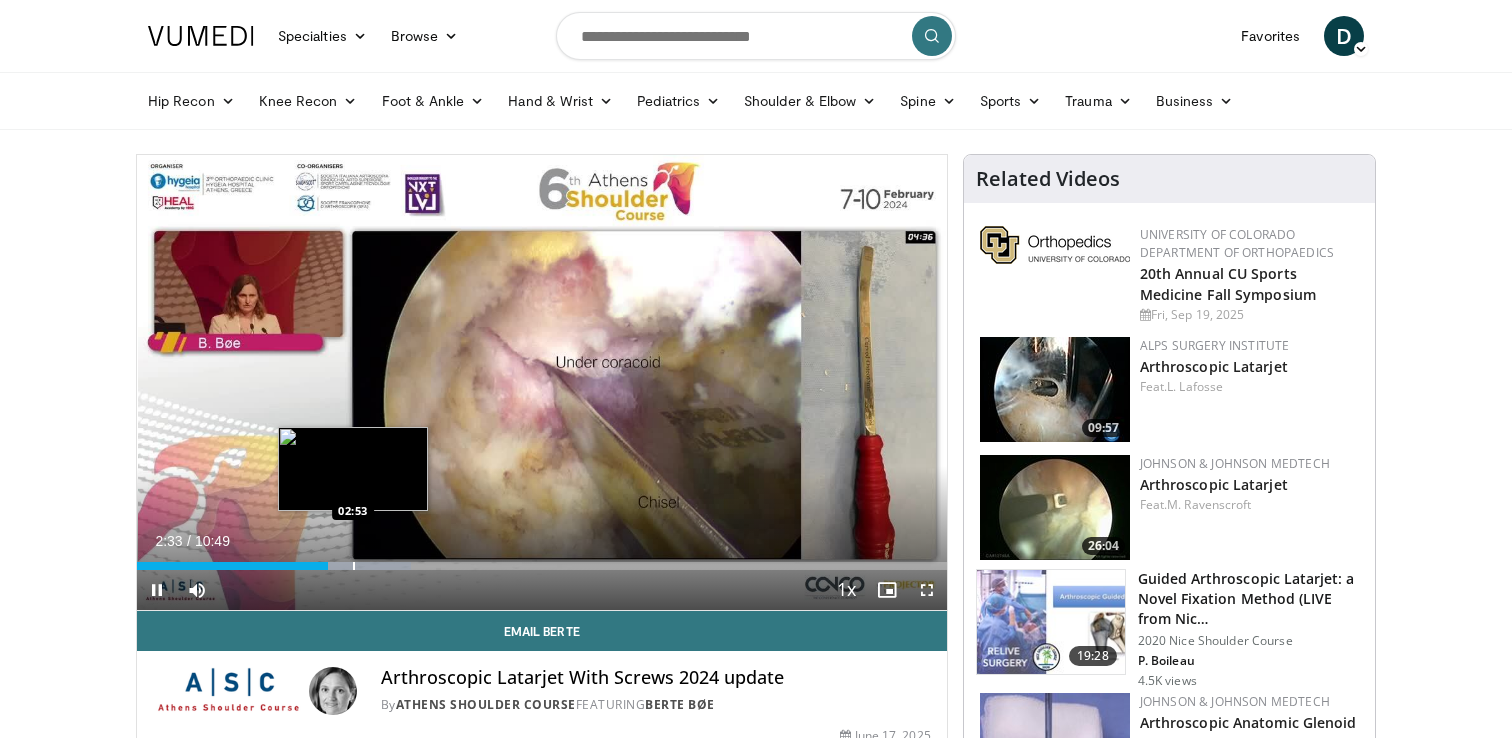 click at bounding box center [354, 566] 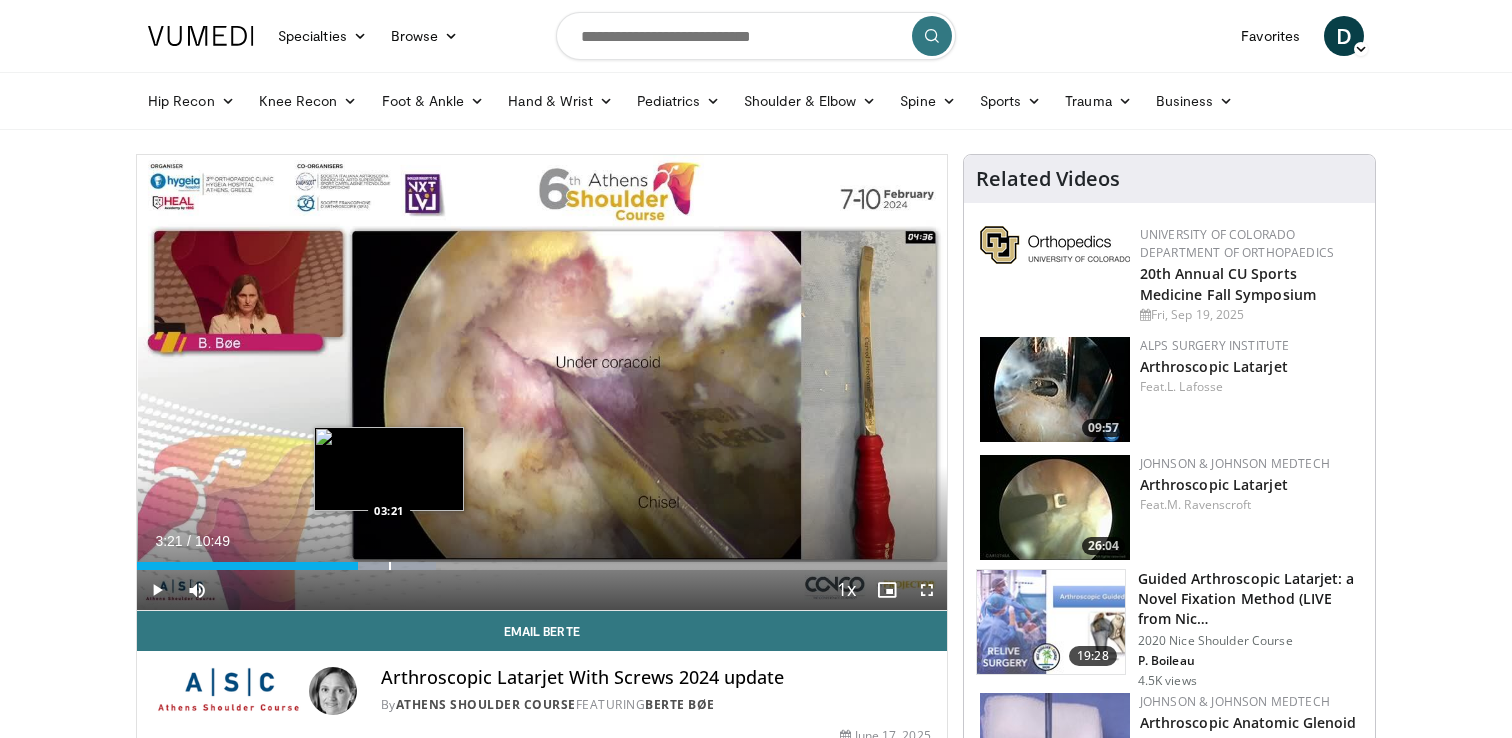 click at bounding box center [390, 566] 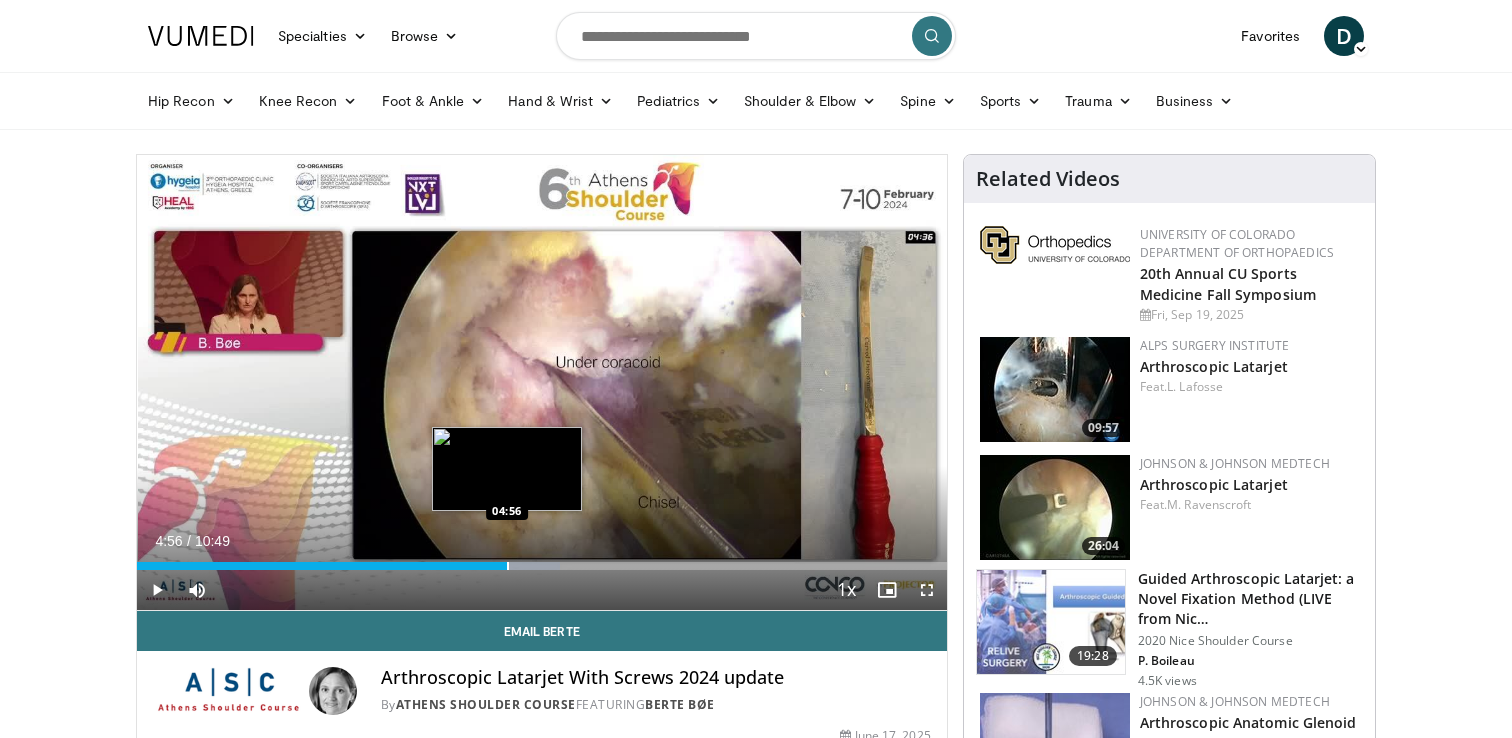 click at bounding box center (508, 566) 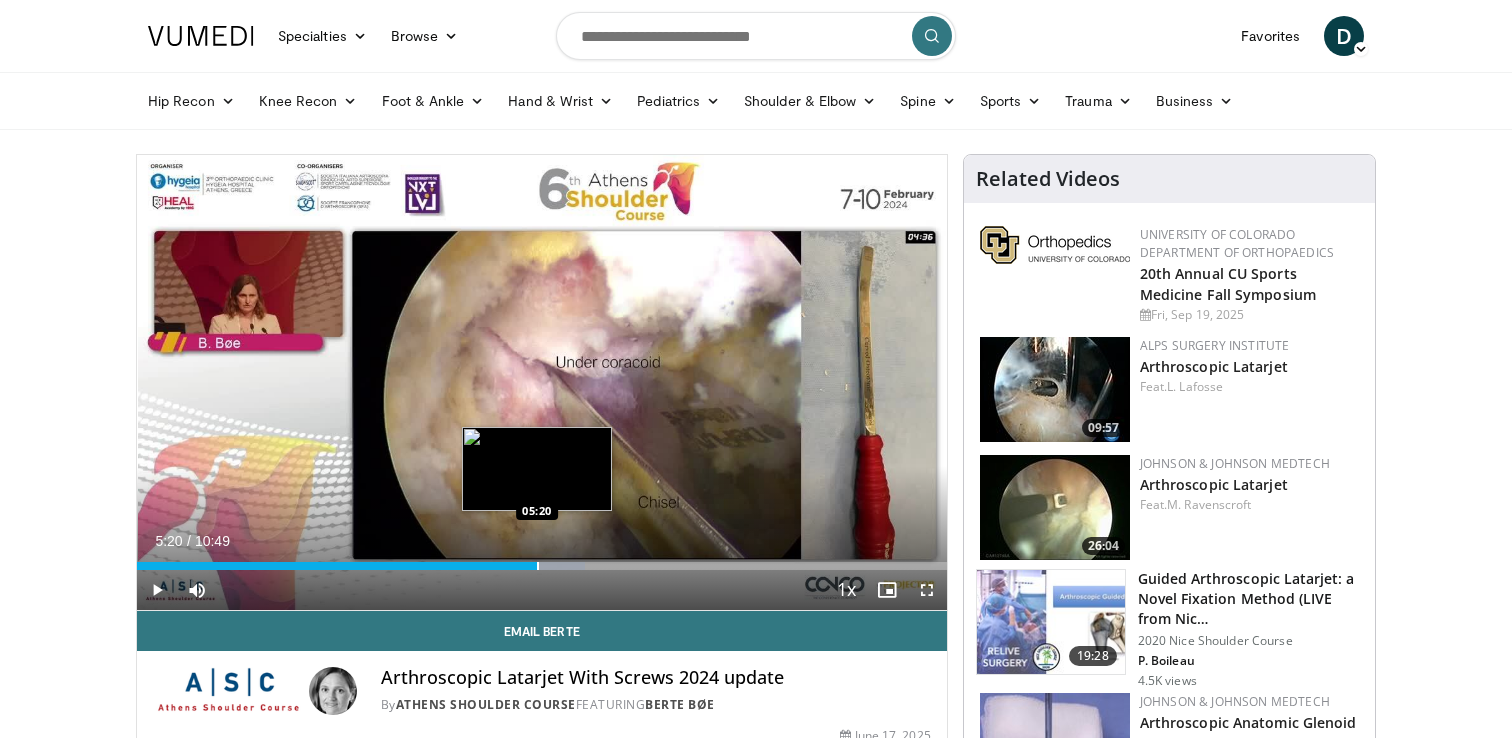 click at bounding box center (538, 566) 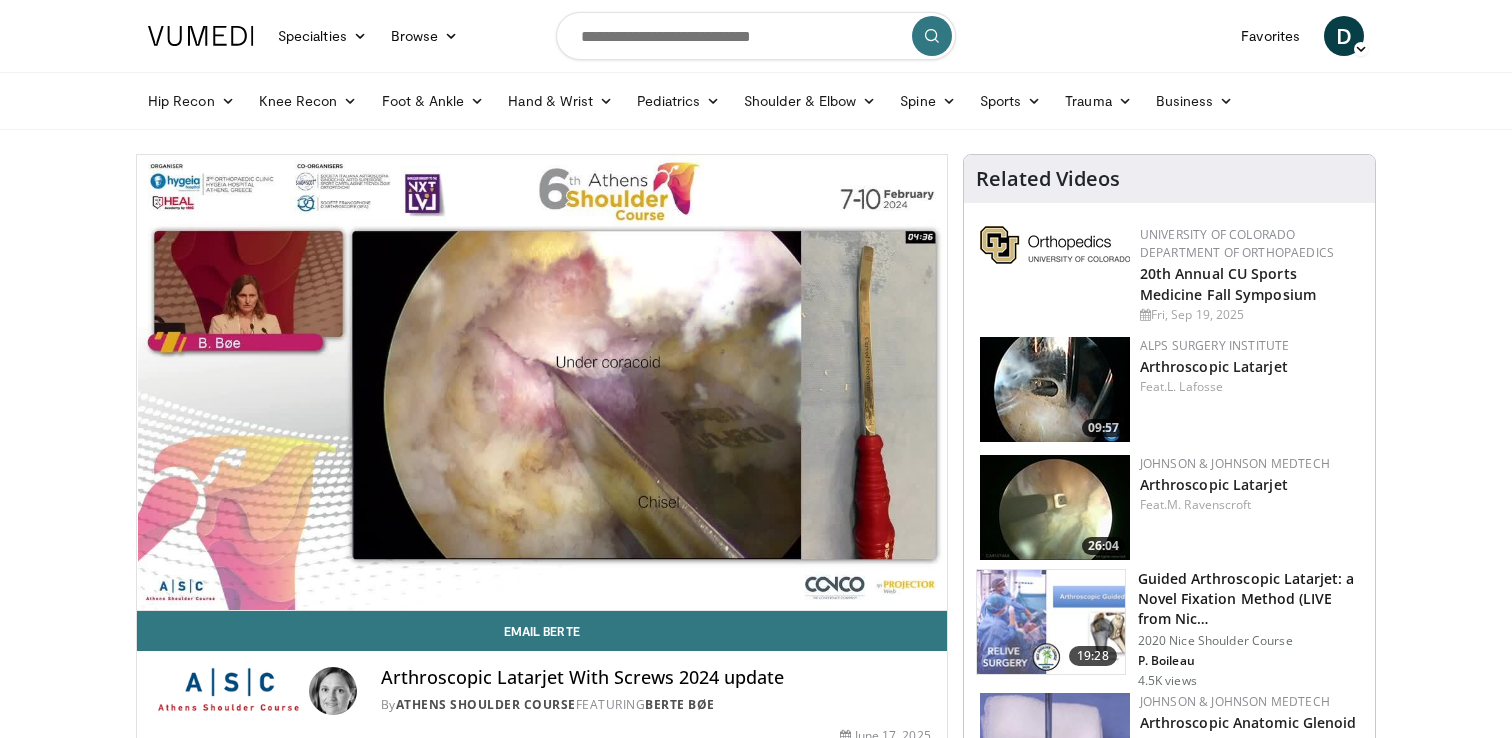 click on "**********" at bounding box center (542, 383) 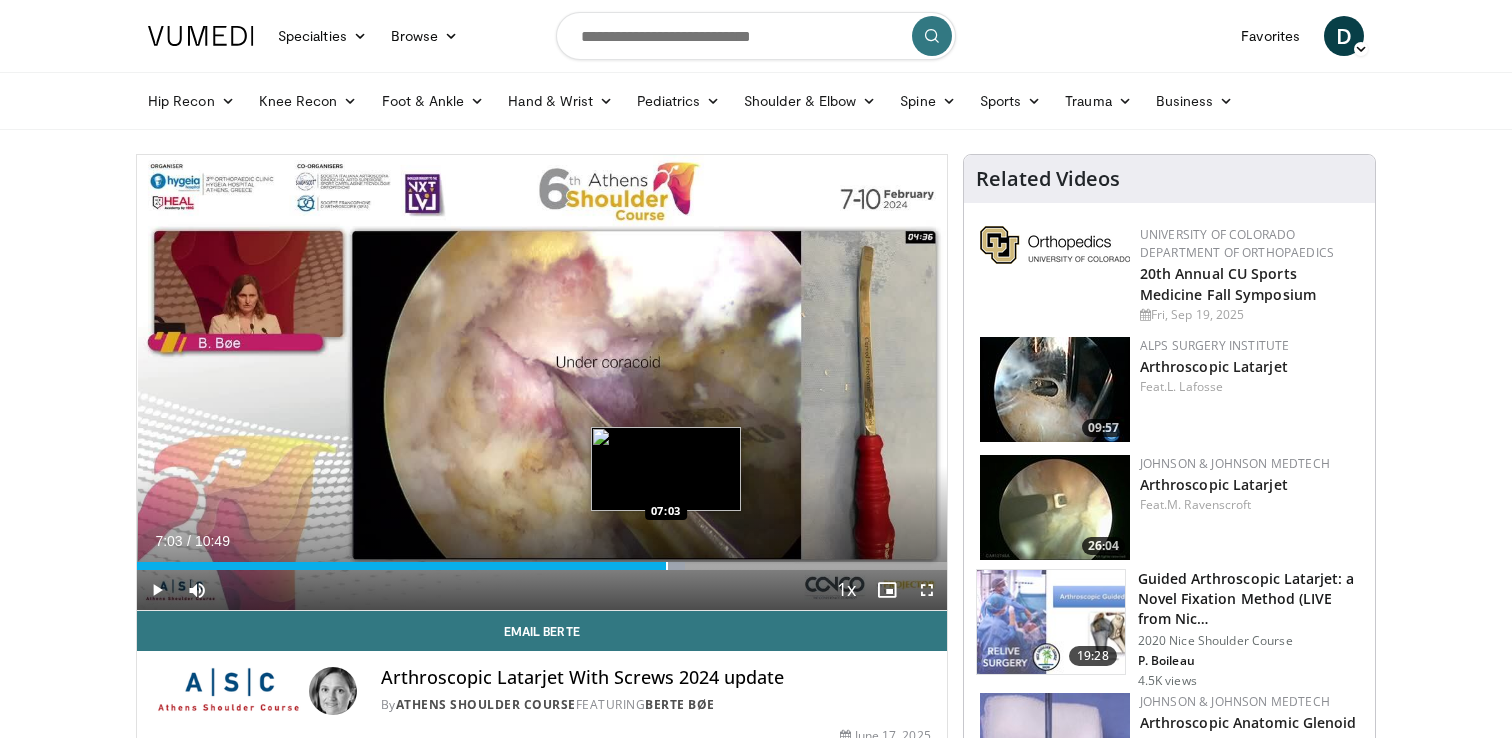 click on "Loaded :  67.66% 07:03 07:03" at bounding box center [542, 560] 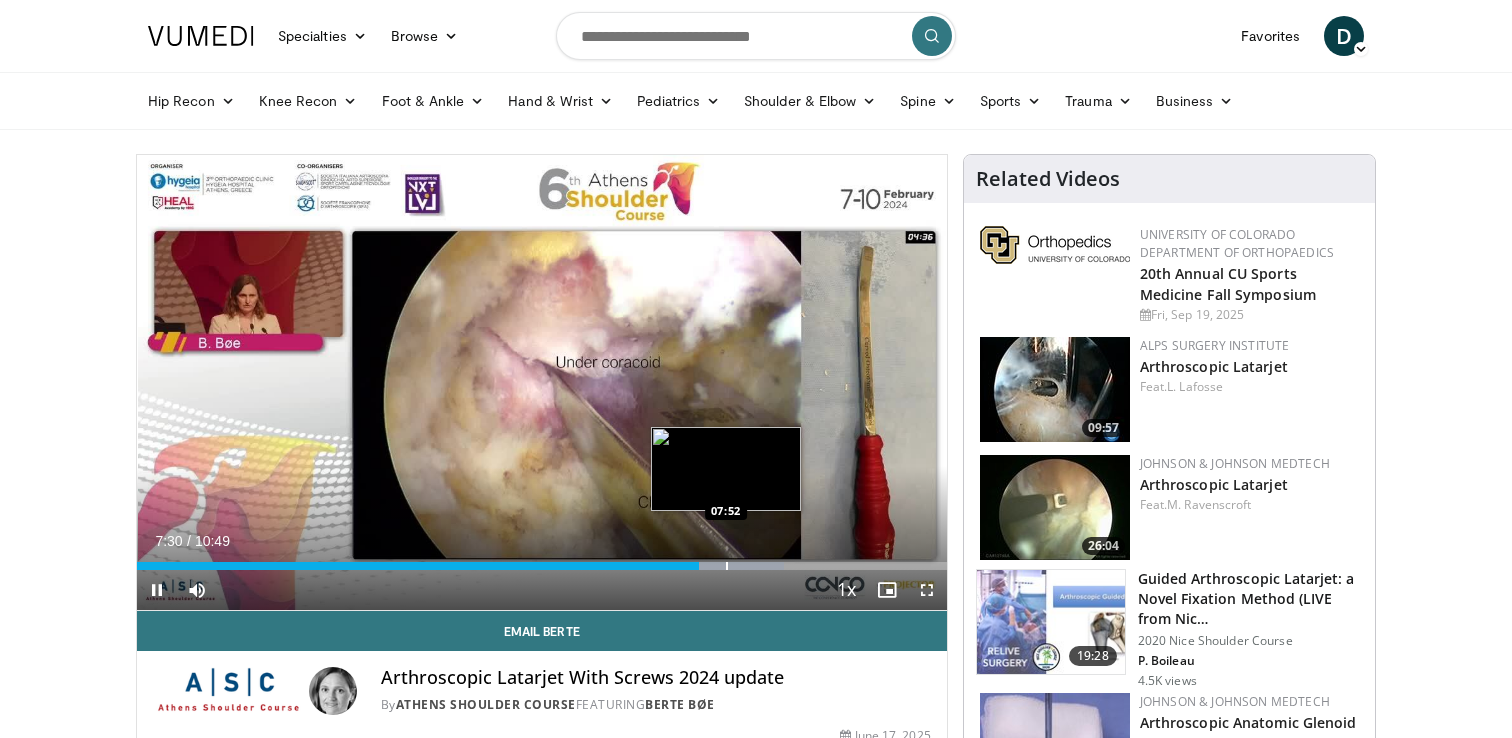 click on "Loaded :  79.97% 07:30 07:52" at bounding box center (542, 560) 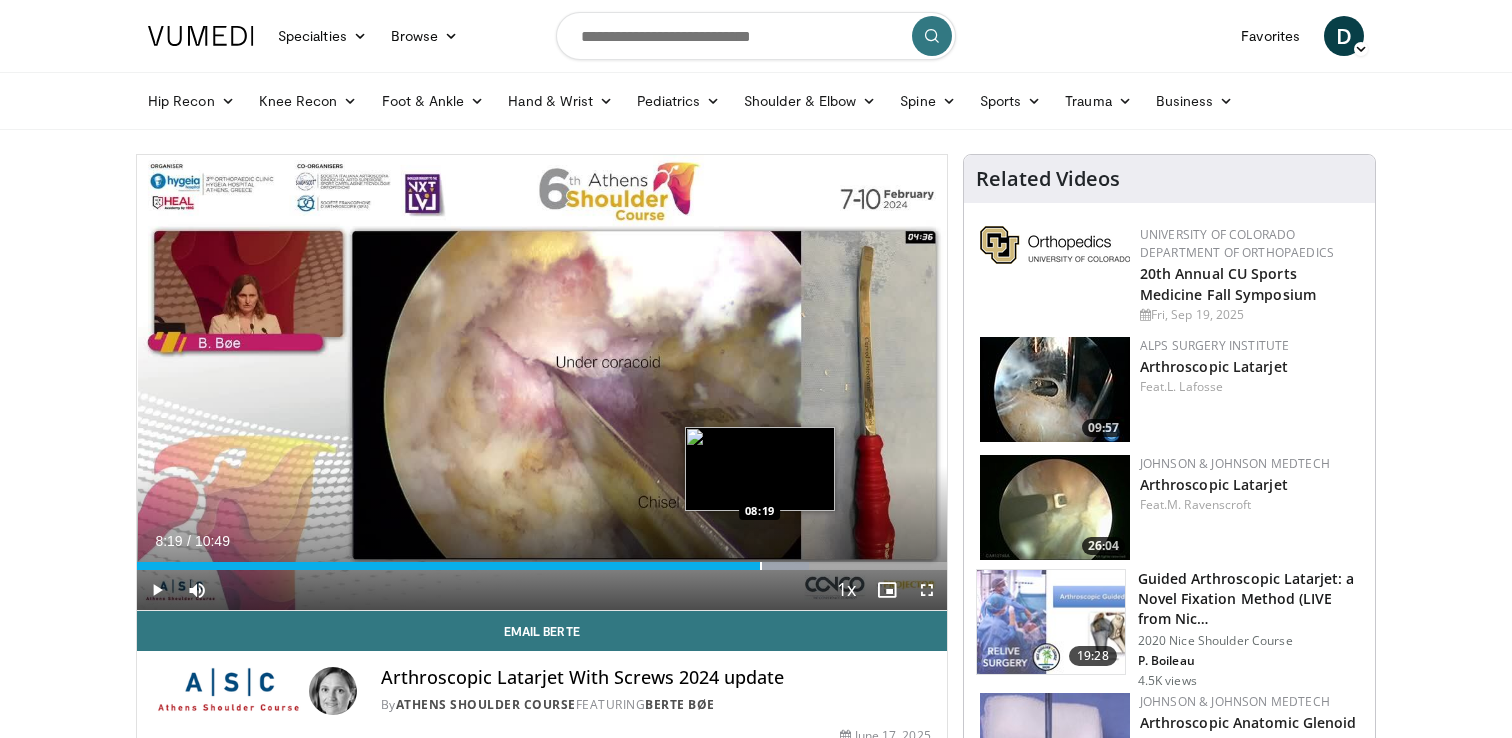 click on "Loaded :  83.04% 08:19 08:19" at bounding box center [542, 560] 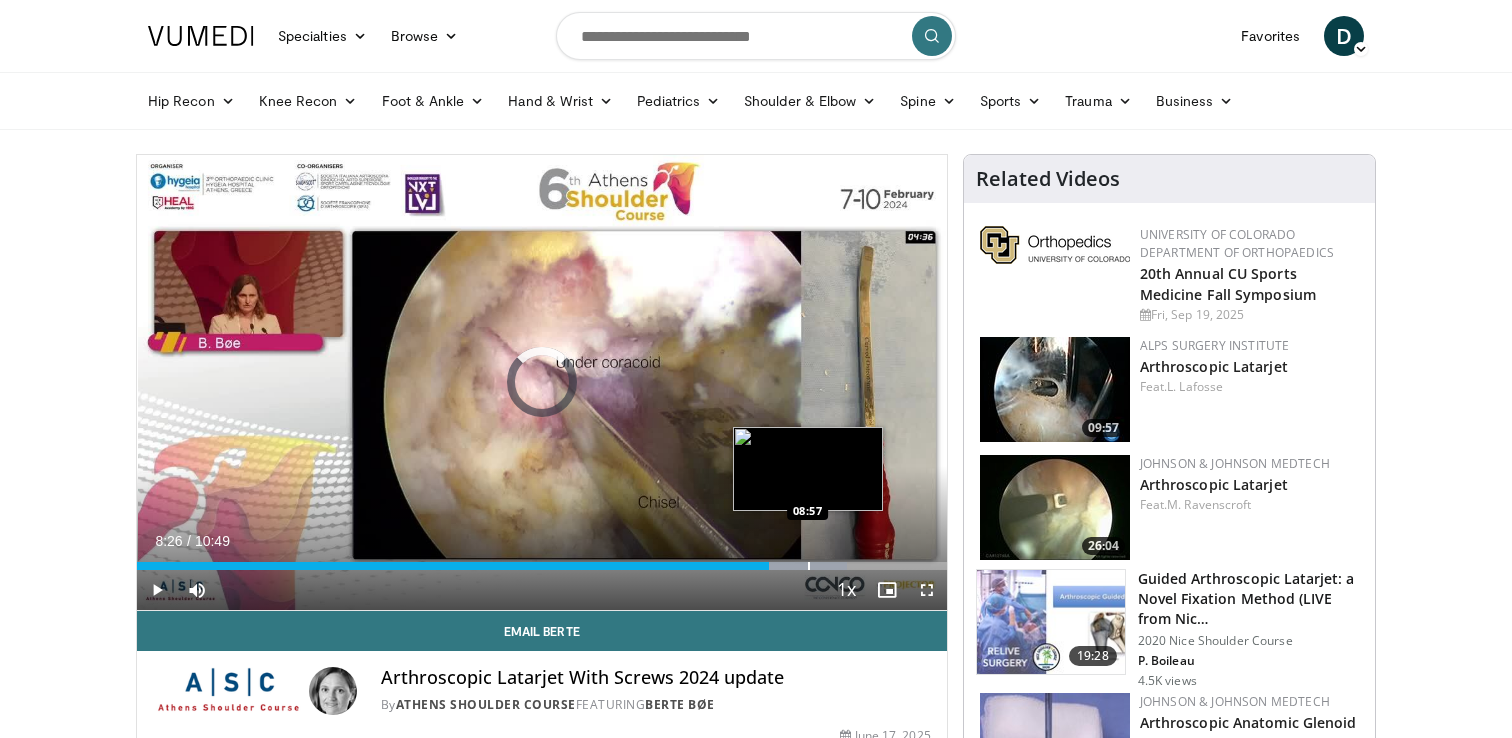 click at bounding box center [809, 566] 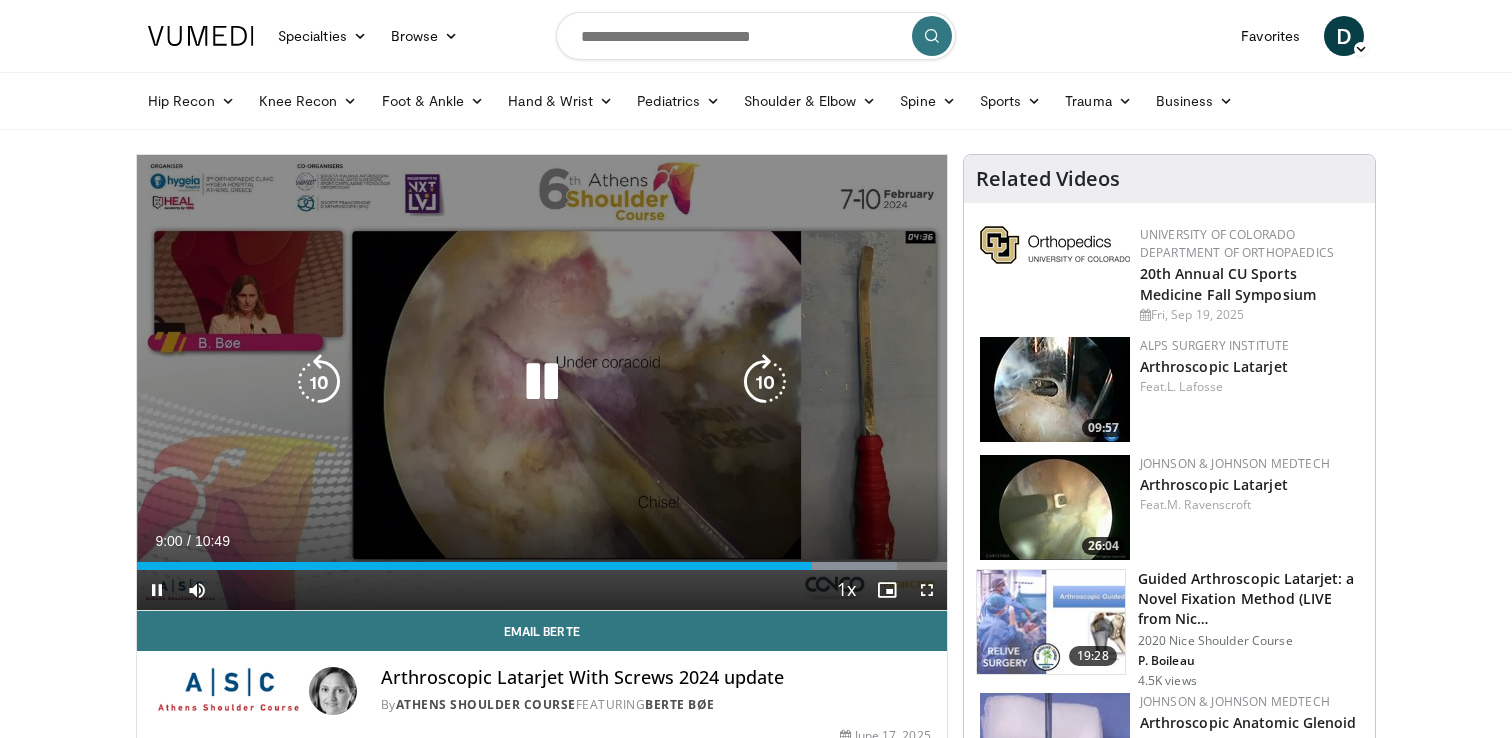 click on "10 seconds
Tap to unmute" at bounding box center [542, 382] 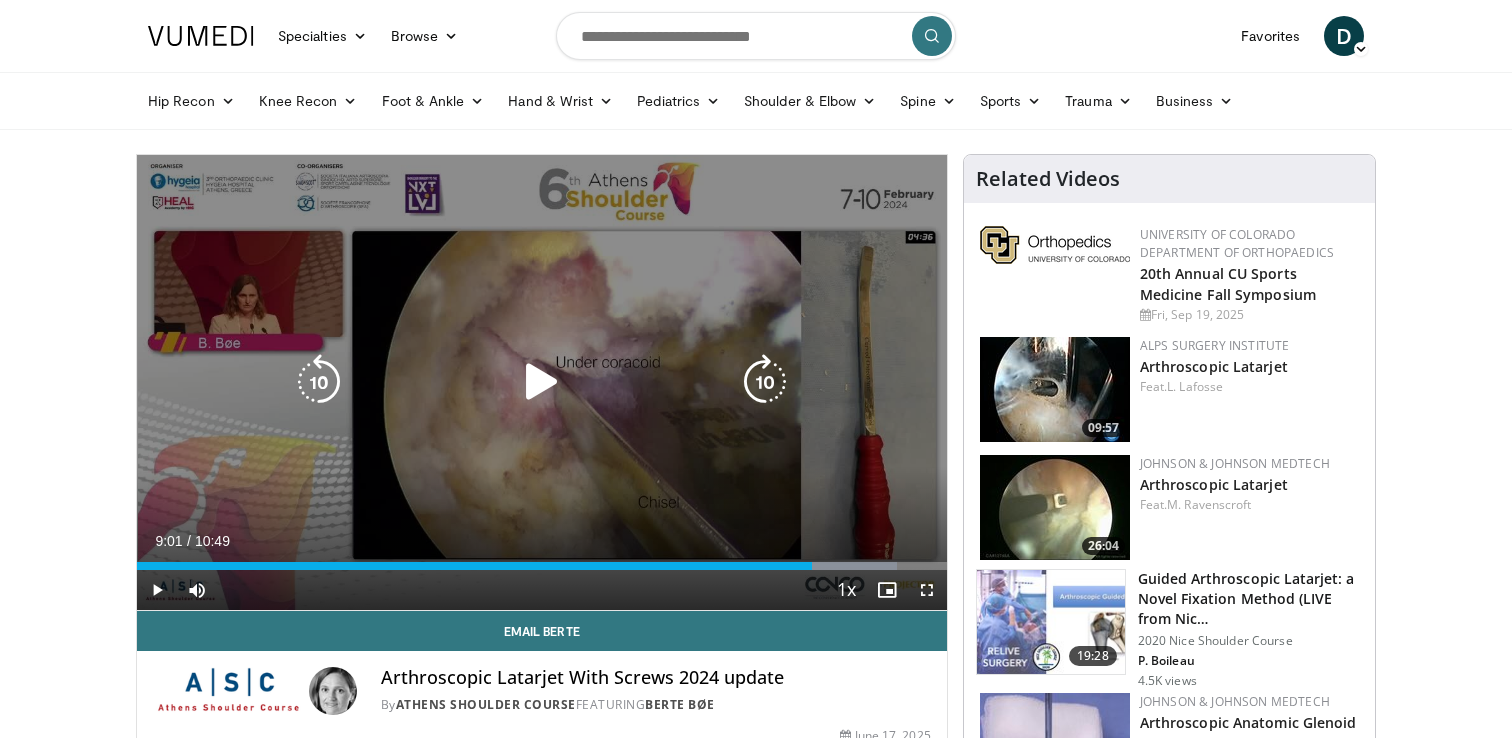 click on "10 seconds
Tap to unmute" at bounding box center [542, 382] 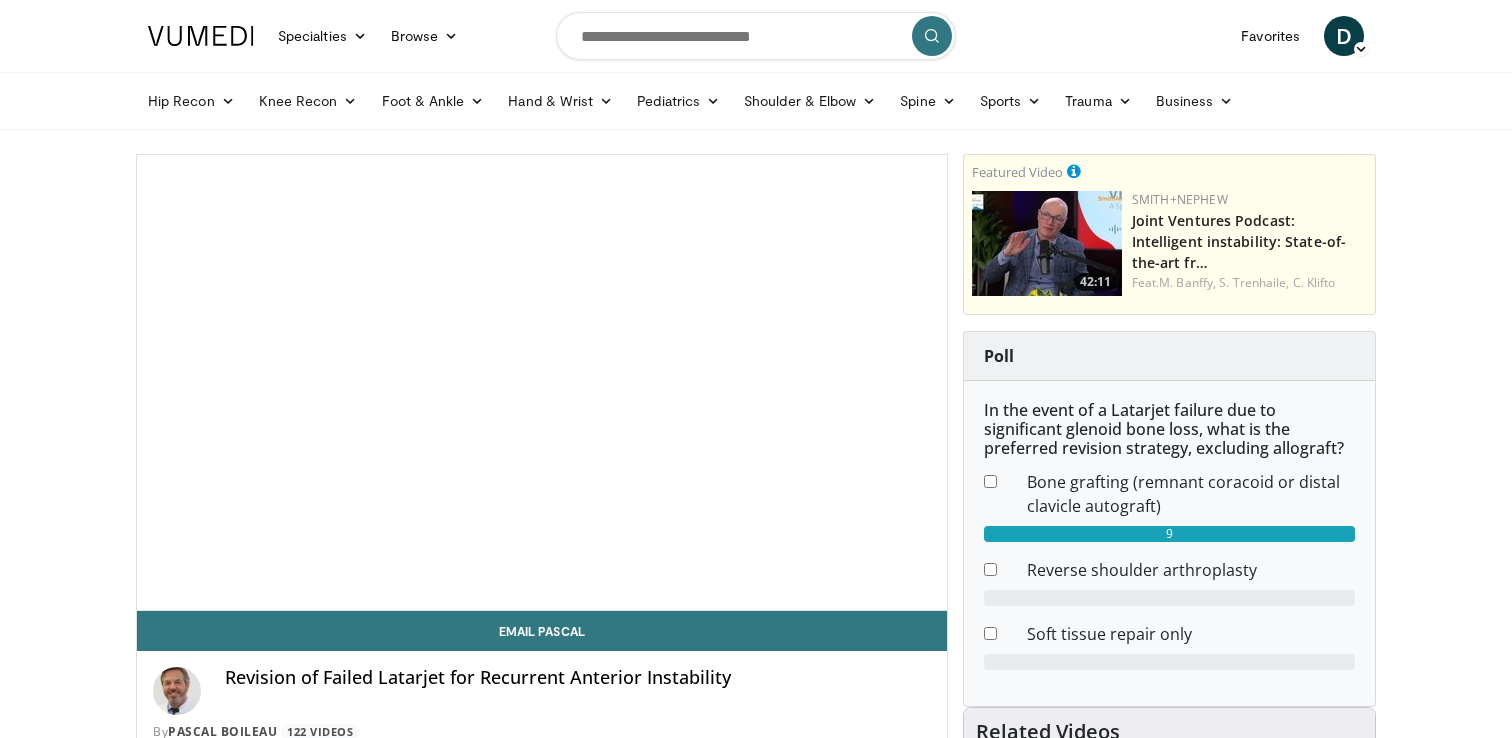scroll, scrollTop: 0, scrollLeft: 0, axis: both 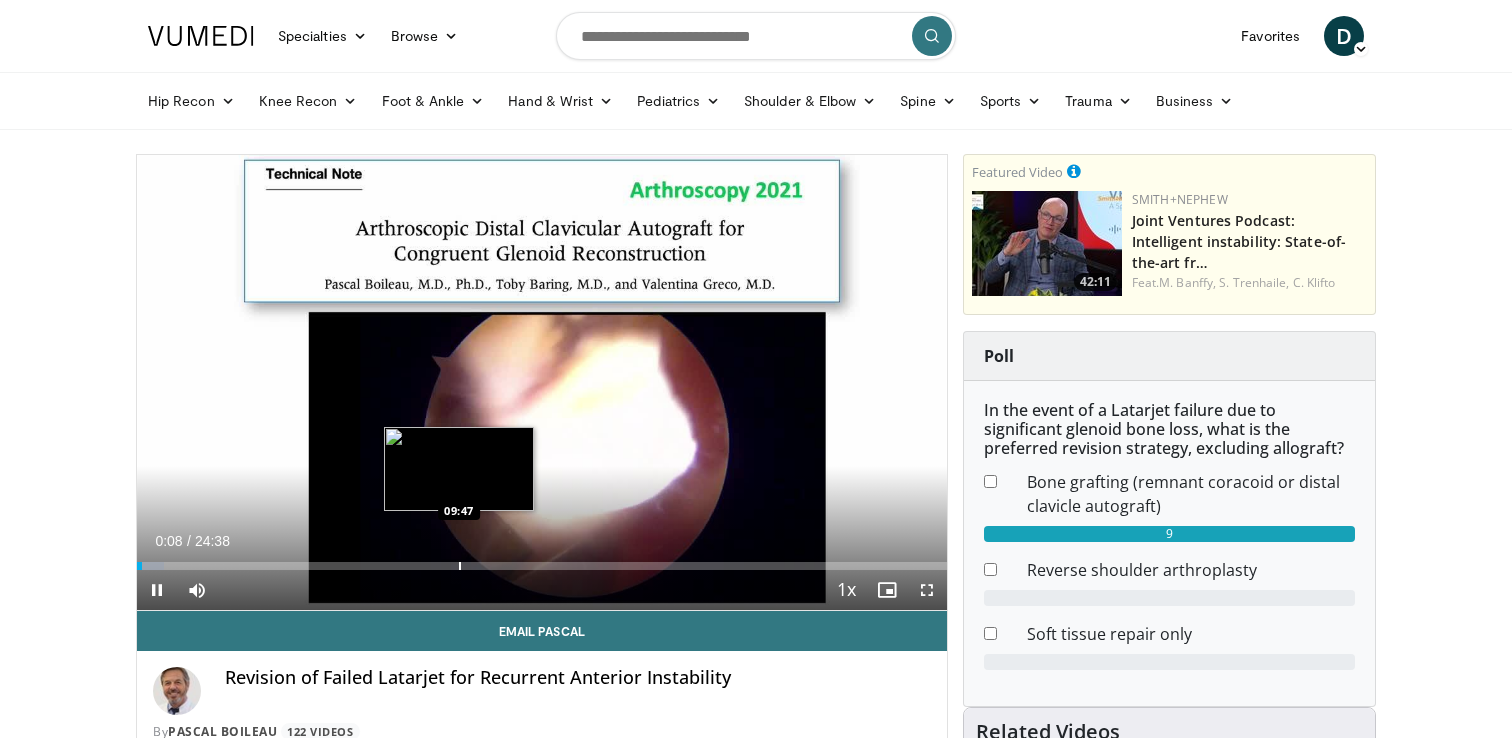 click on "Loaded :  3.35% 00:08 09:47" at bounding box center [542, 560] 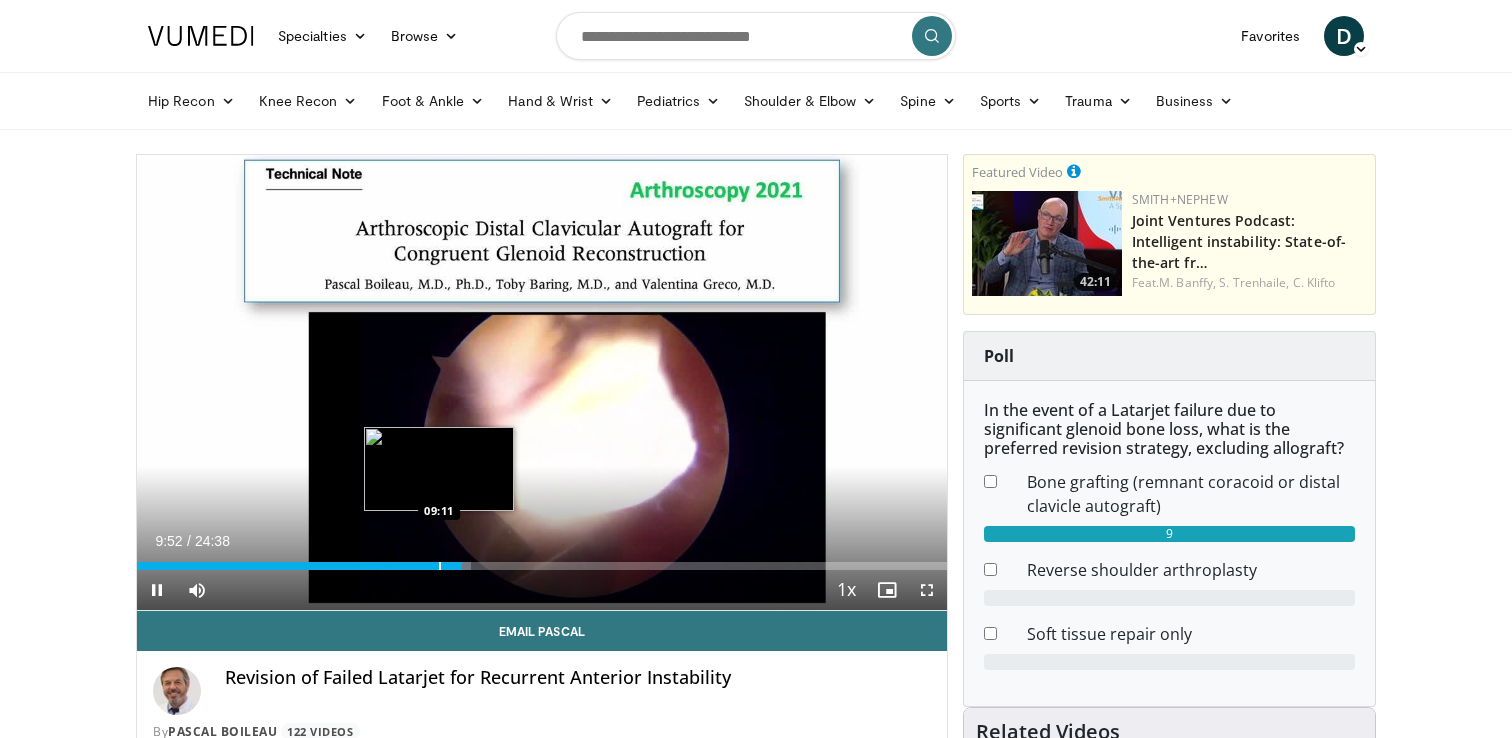 click at bounding box center [440, 566] 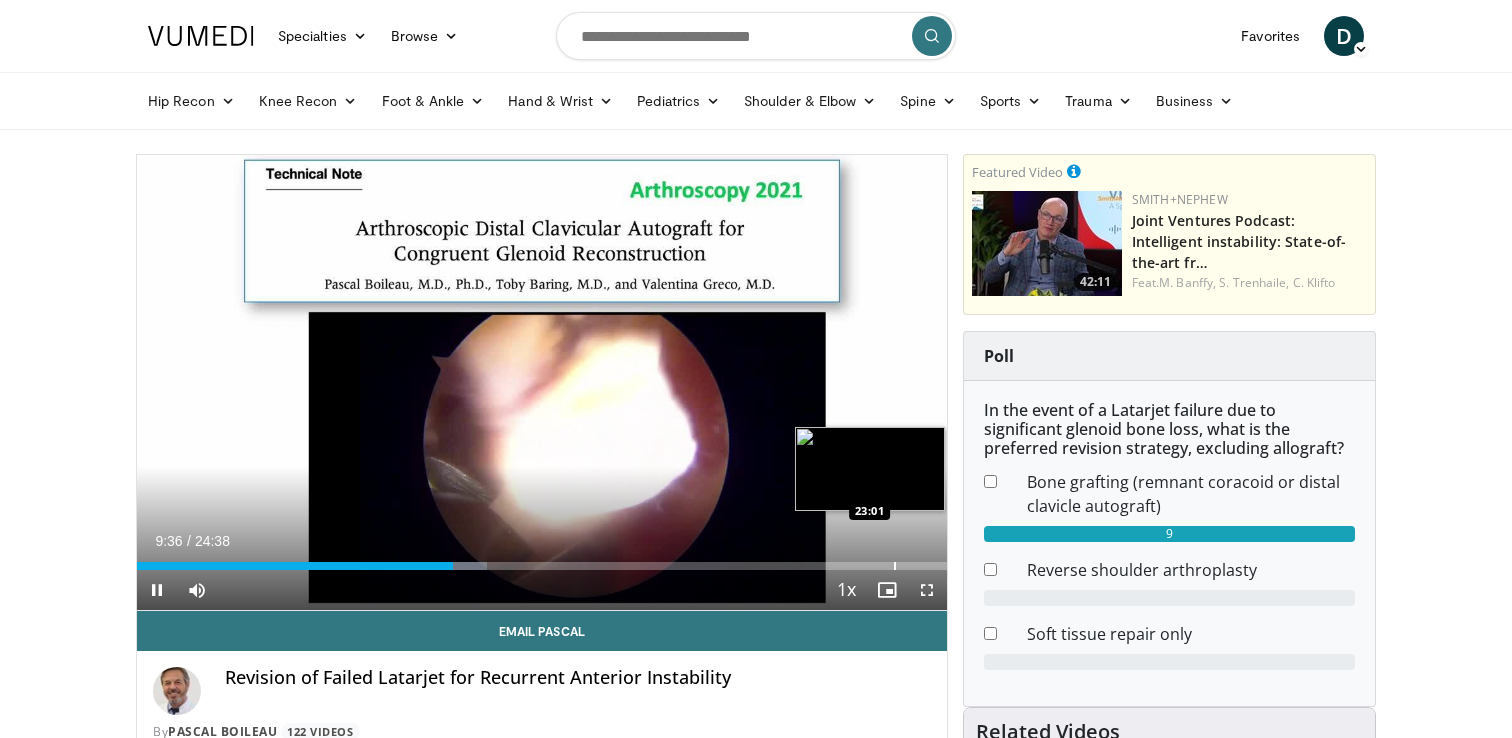 click on "Loaded :  43.28% 09:36 23:01" at bounding box center [542, 560] 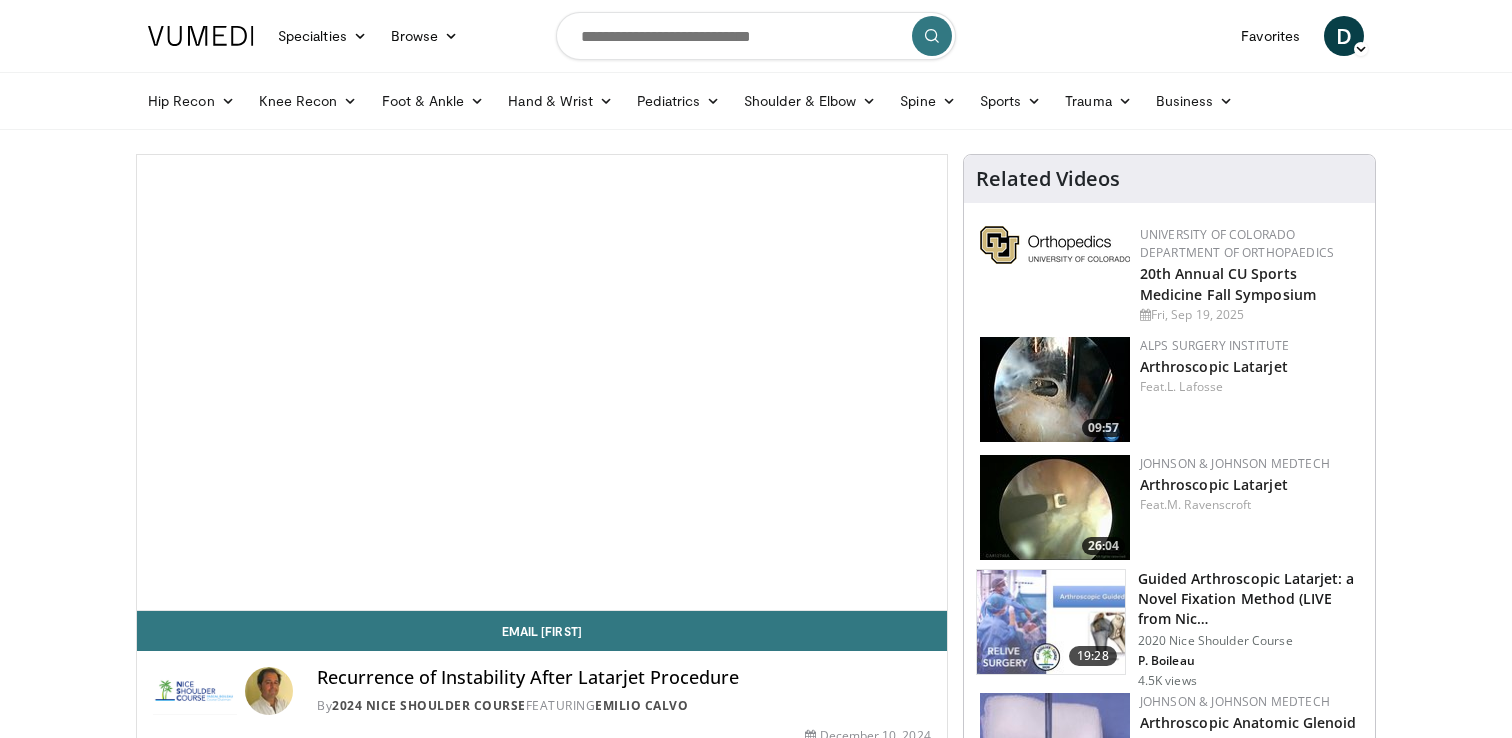scroll, scrollTop: 0, scrollLeft: 0, axis: both 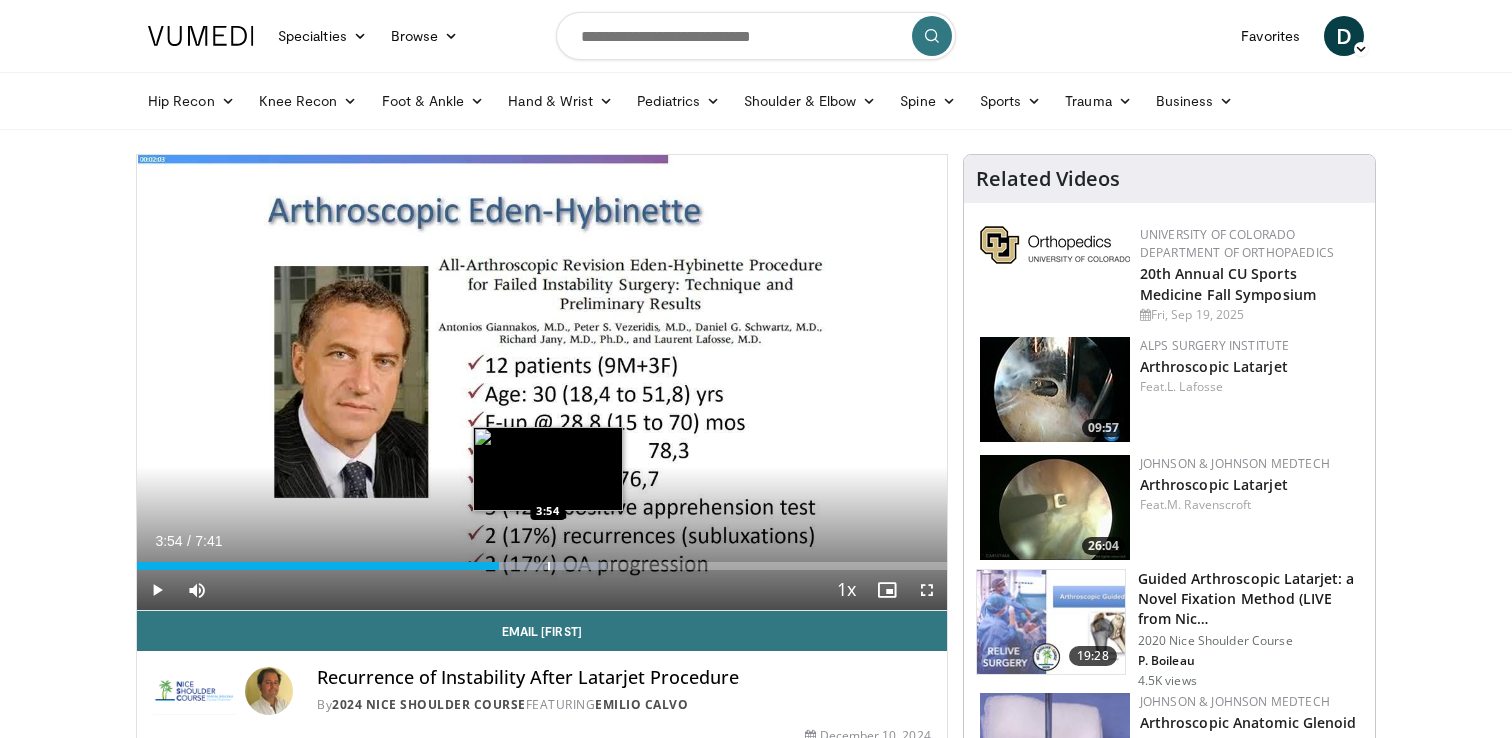 click on "Loaded :  58.03% 3:26 3:54" at bounding box center (542, 560) 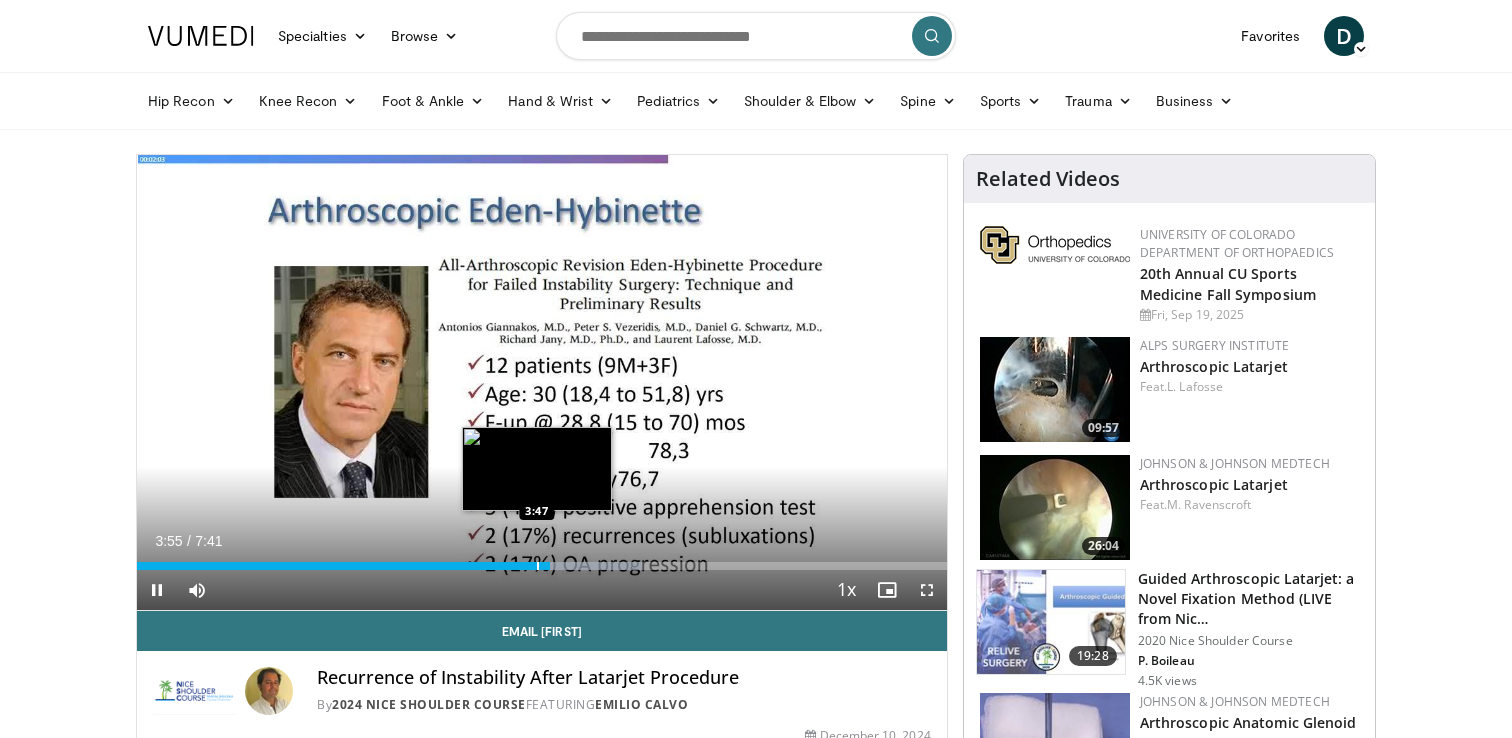 click at bounding box center (538, 566) 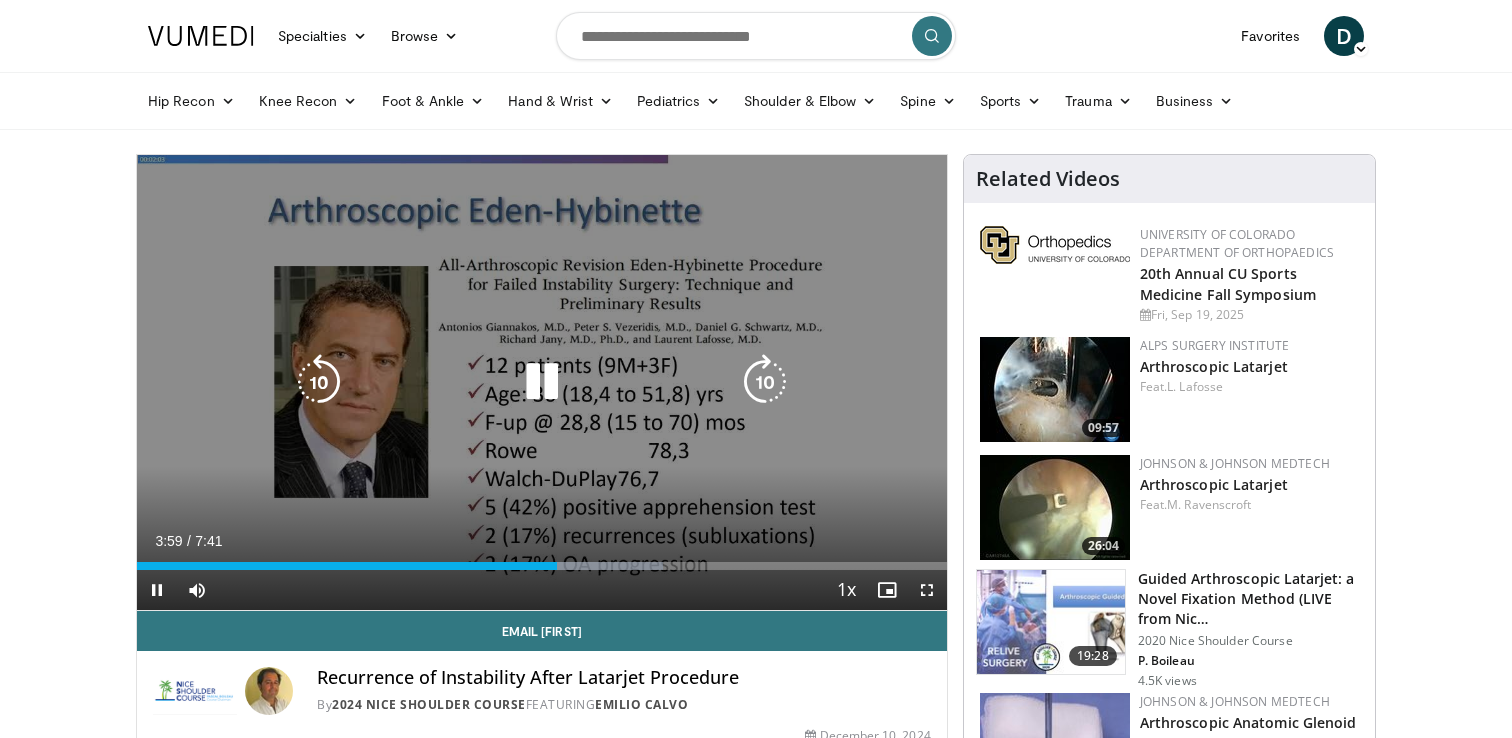 click on "10 seconds
Tap to unmute" at bounding box center (542, 382) 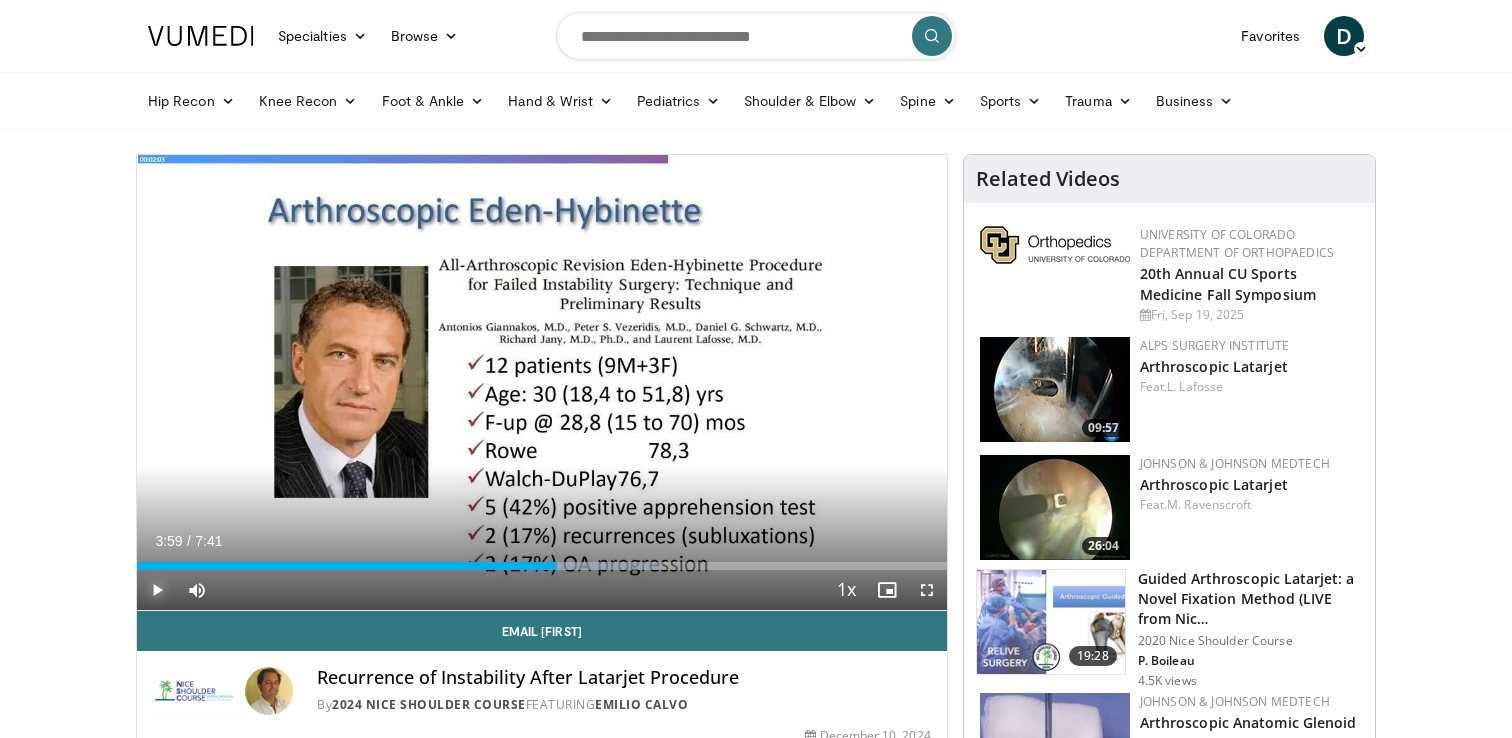 click at bounding box center (157, 590) 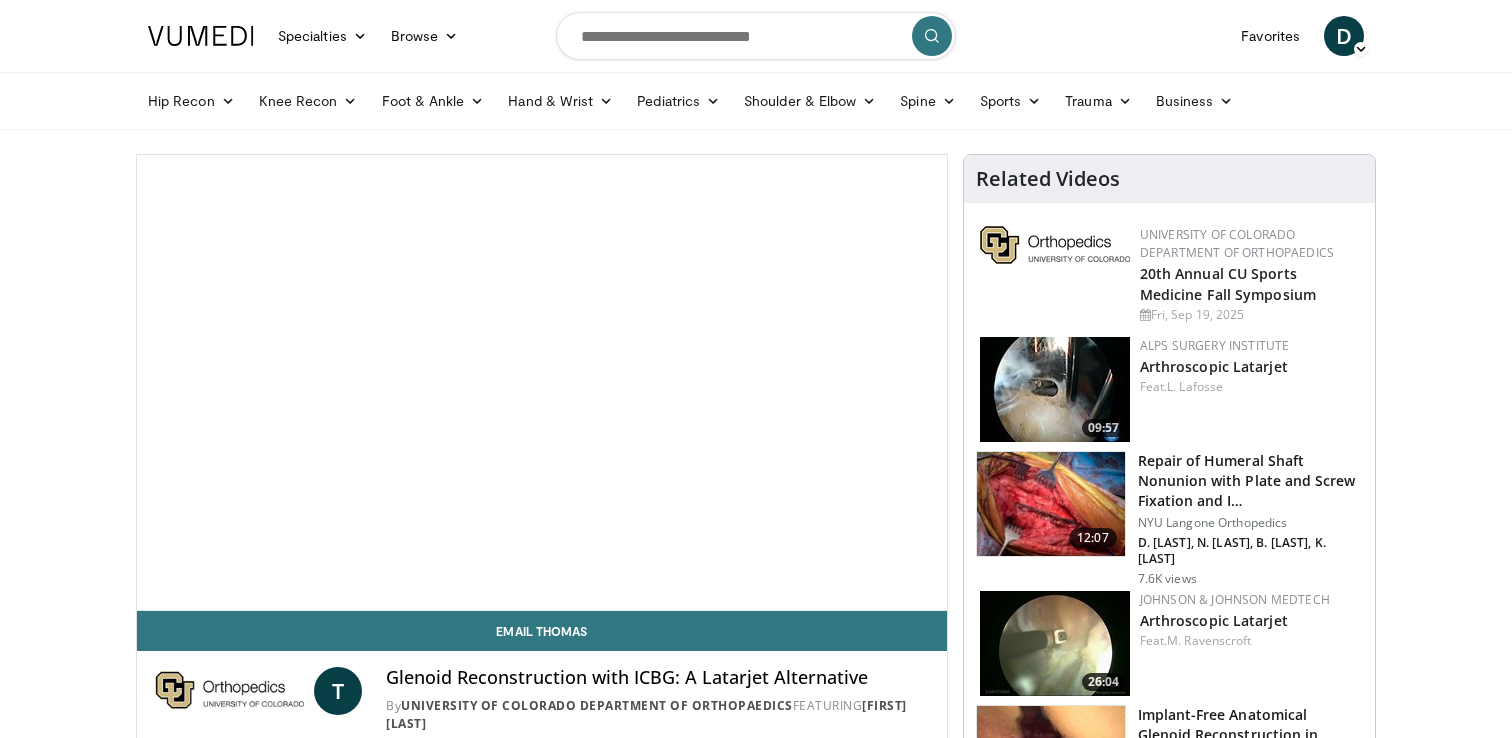 scroll, scrollTop: 0, scrollLeft: 0, axis: both 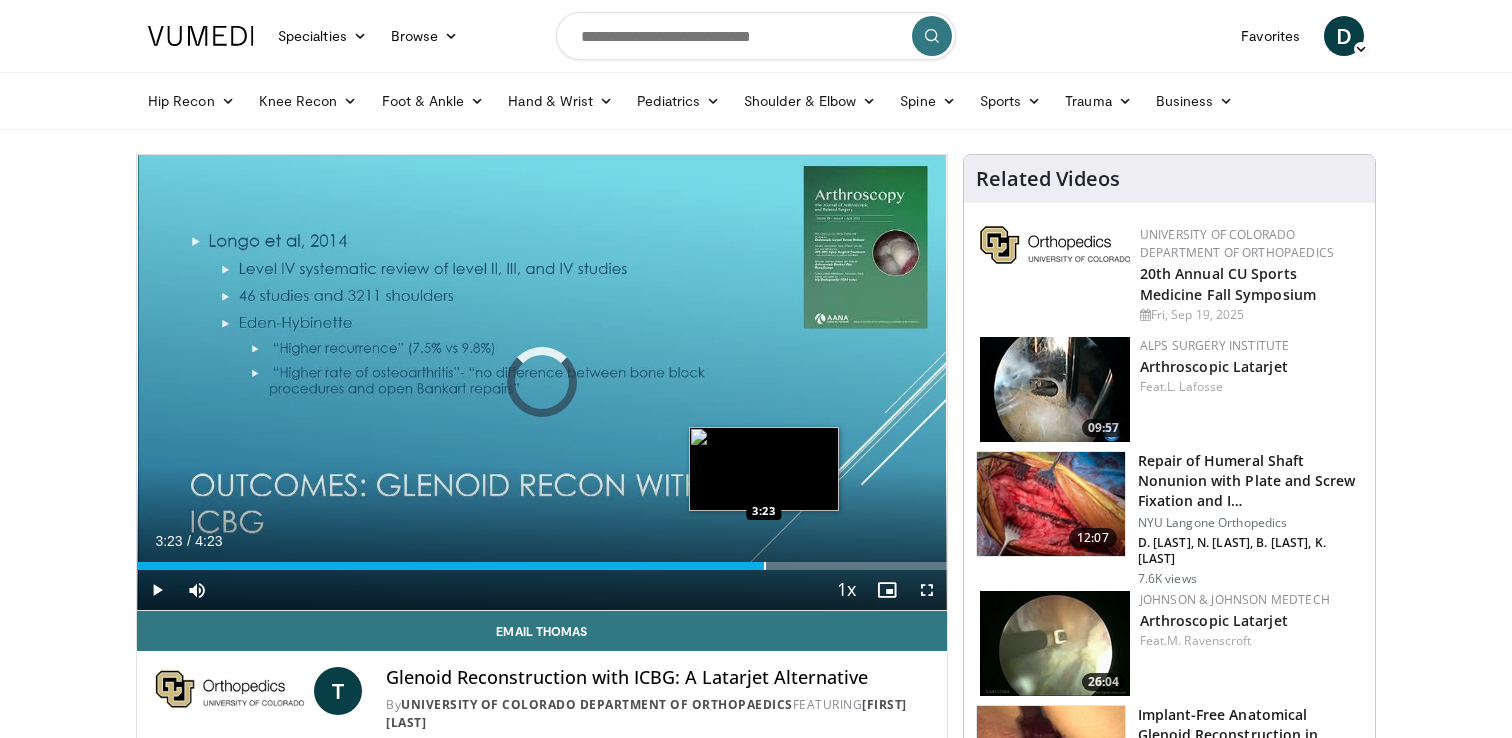 click at bounding box center [765, 566] 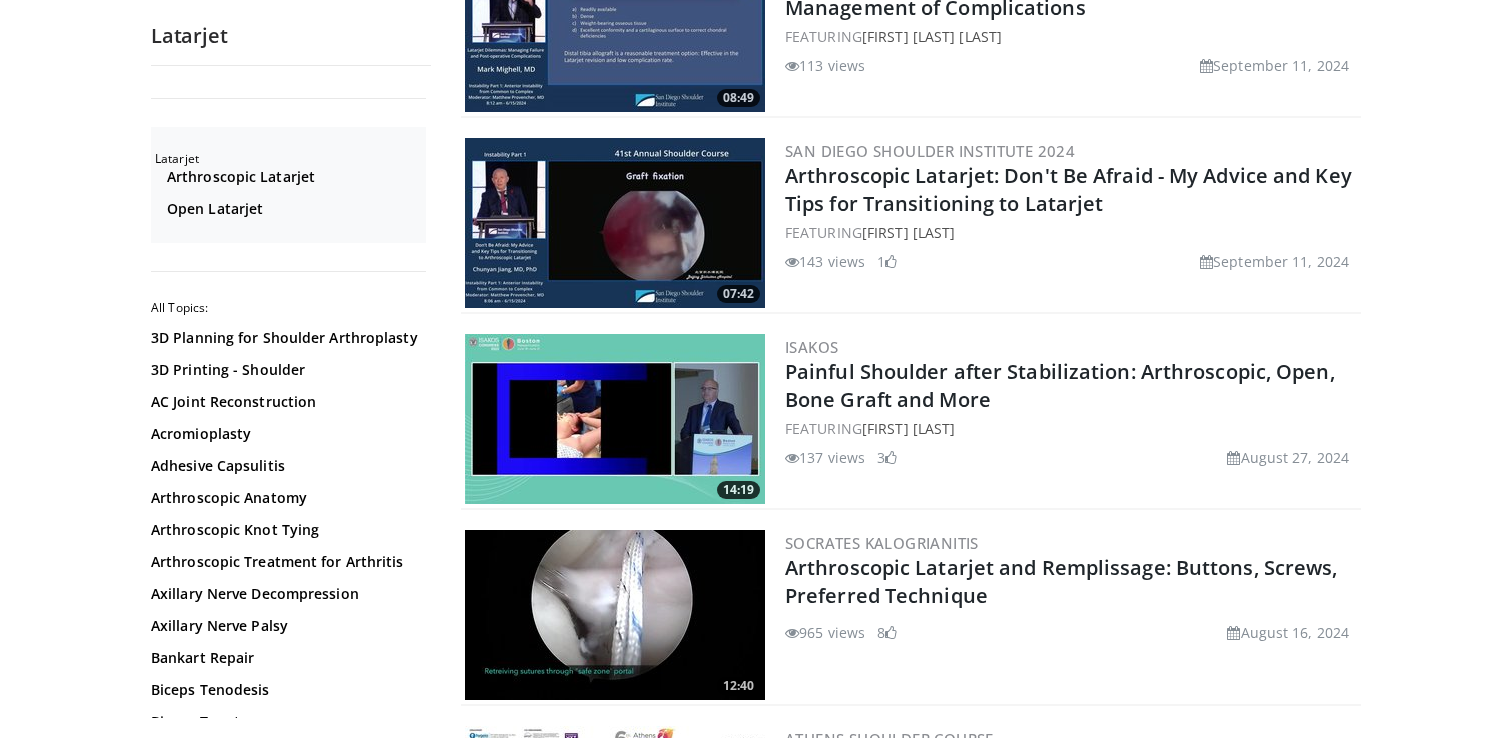 scroll, scrollTop: 1165, scrollLeft: 0, axis: vertical 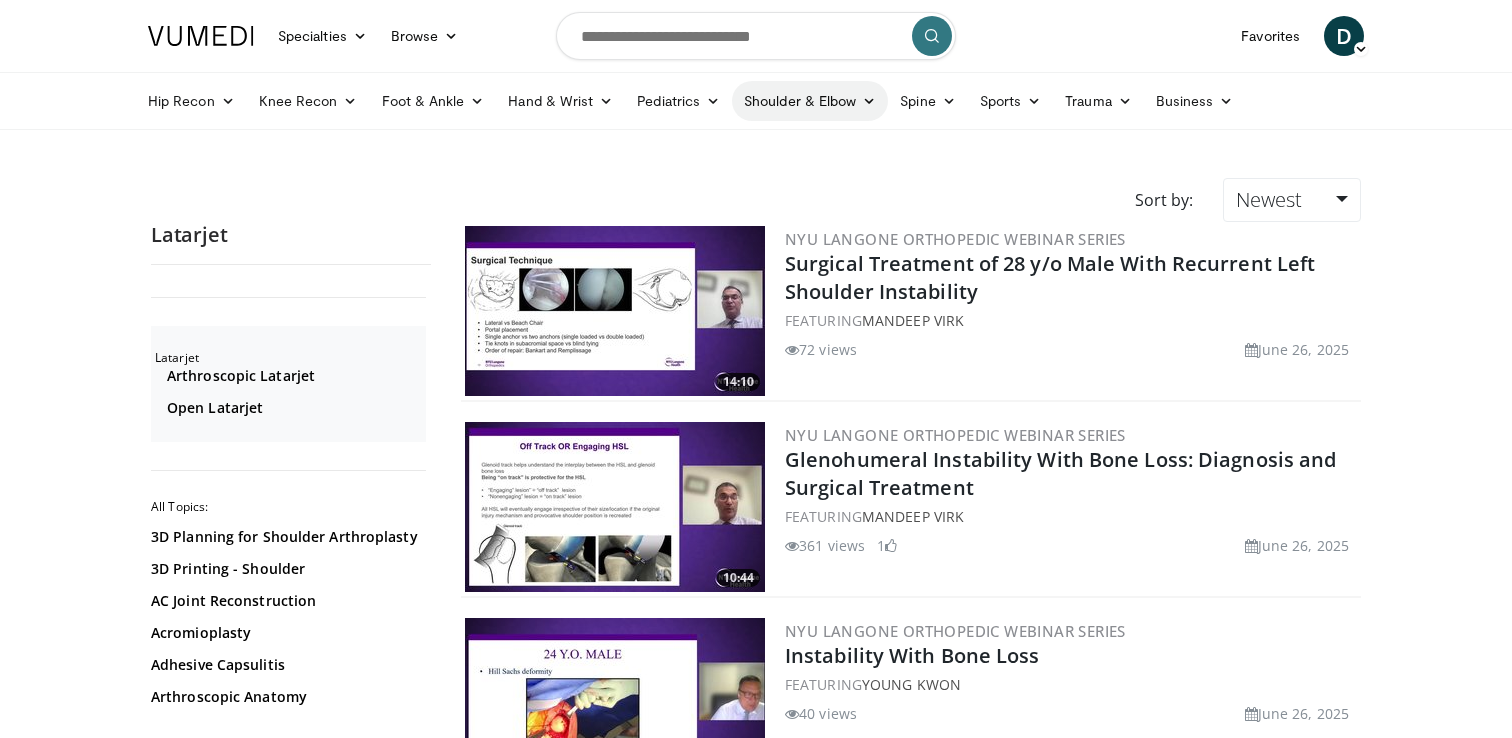 click on "Shoulder & Elbow" at bounding box center (810, 101) 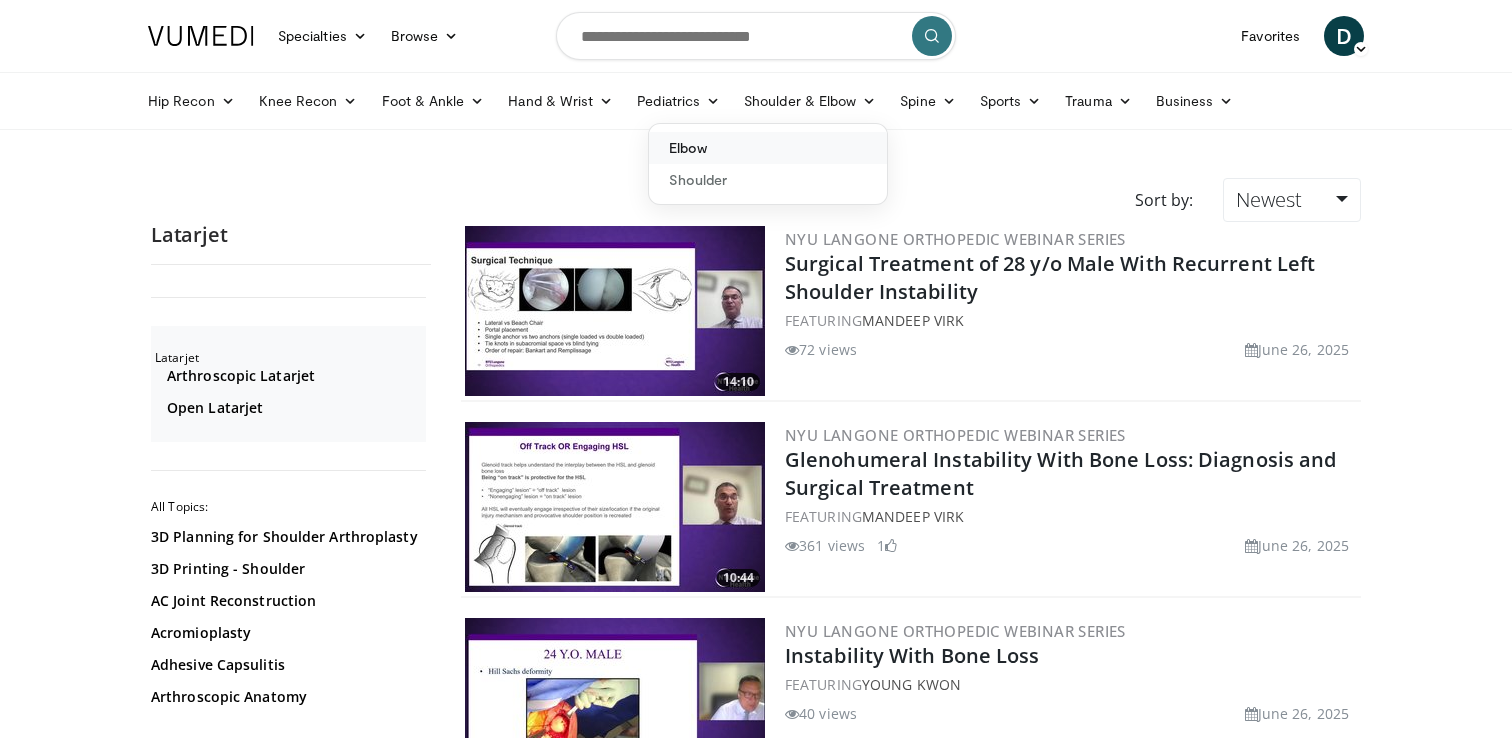 click on "Elbow" at bounding box center (768, 148) 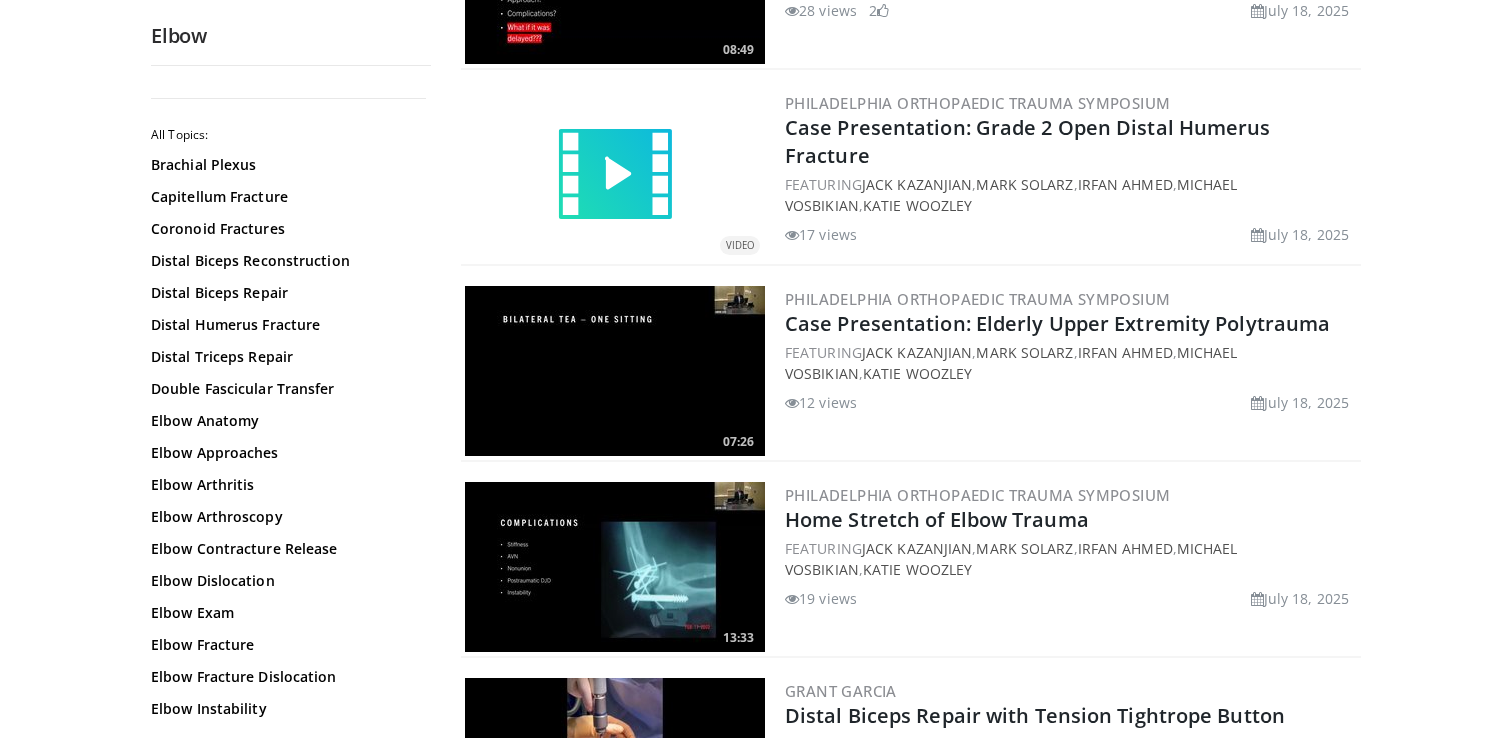scroll, scrollTop: 921, scrollLeft: 0, axis: vertical 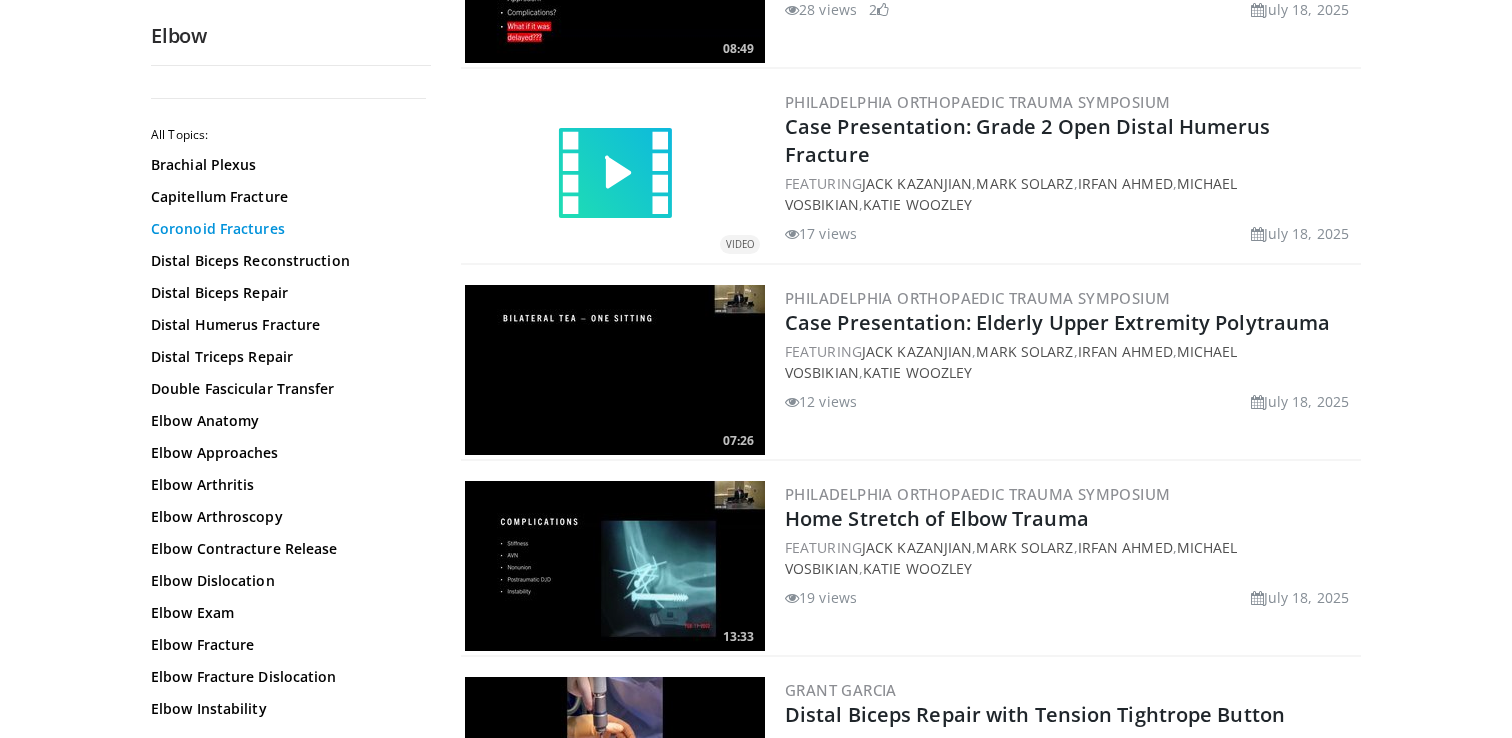 click on "Coronoid Fractures" at bounding box center (286, 229) 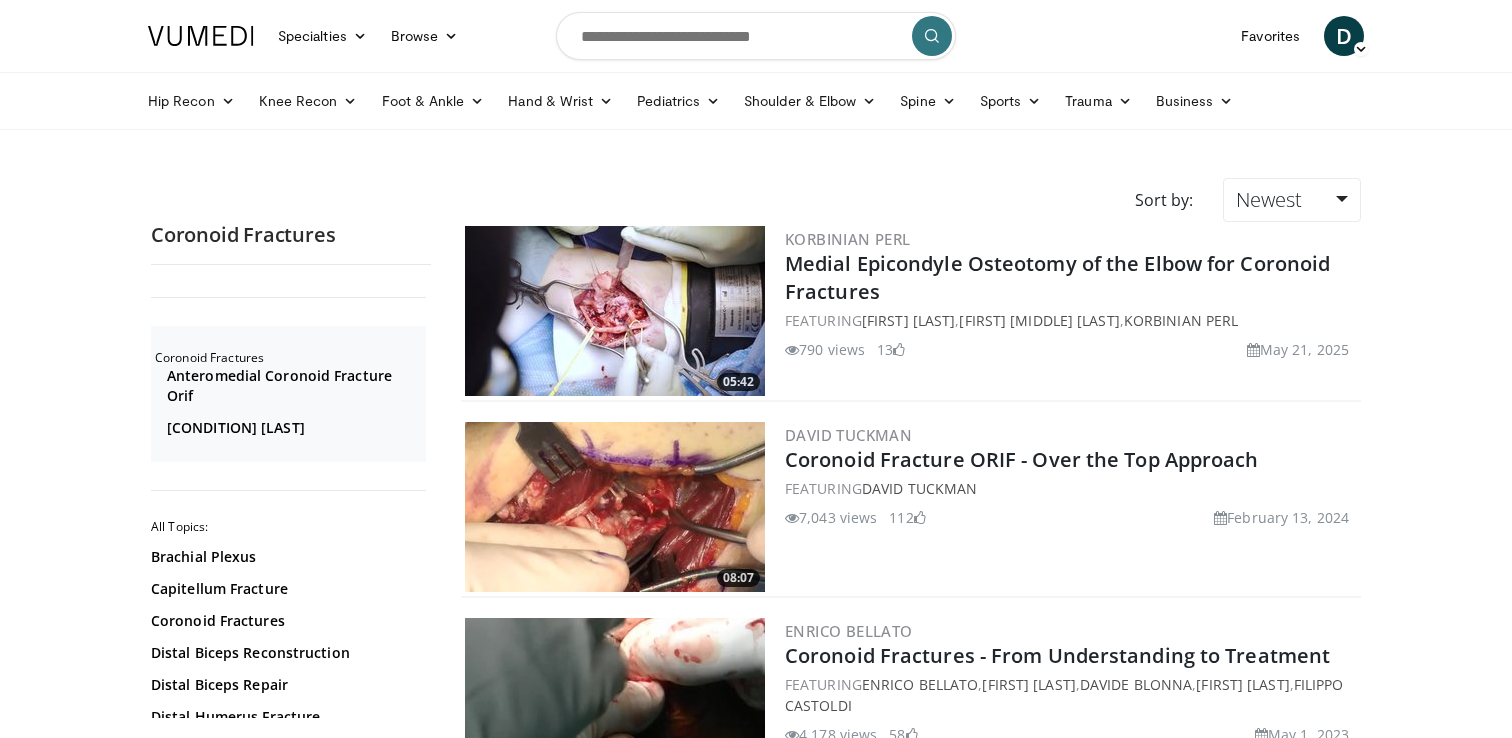 scroll, scrollTop: 0, scrollLeft: 0, axis: both 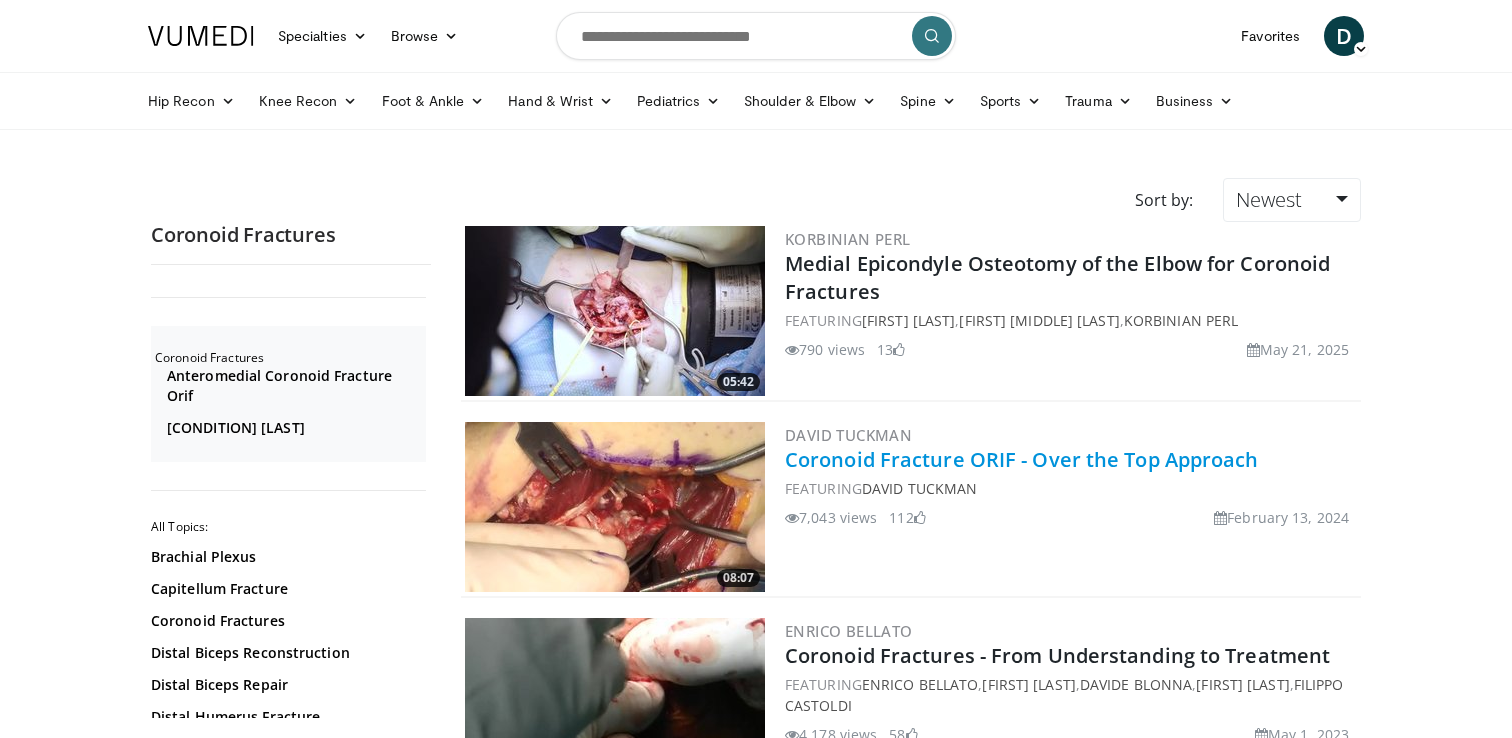 click on "Coronoid Fracture ORIF - Over the Top Approach" at bounding box center [1022, 459] 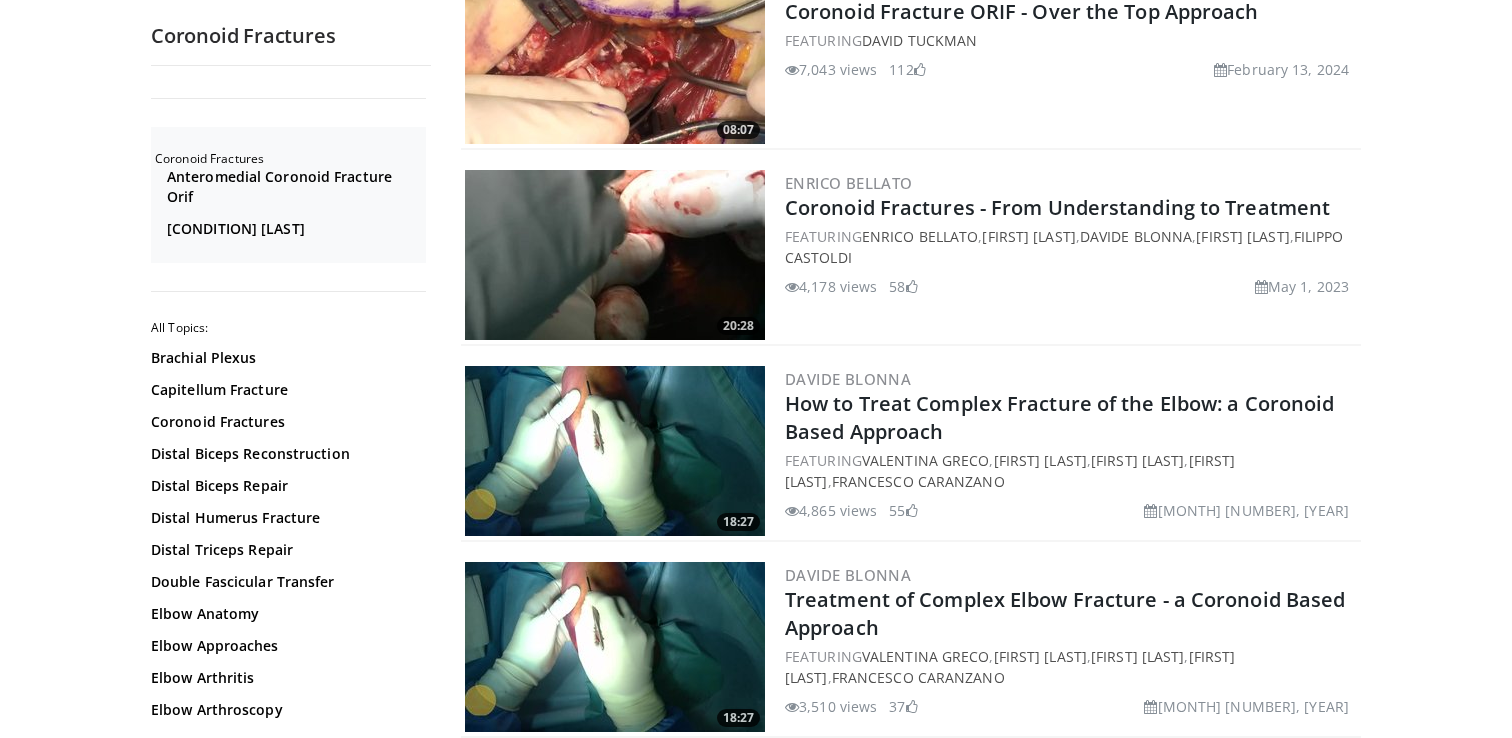 scroll, scrollTop: 451, scrollLeft: 0, axis: vertical 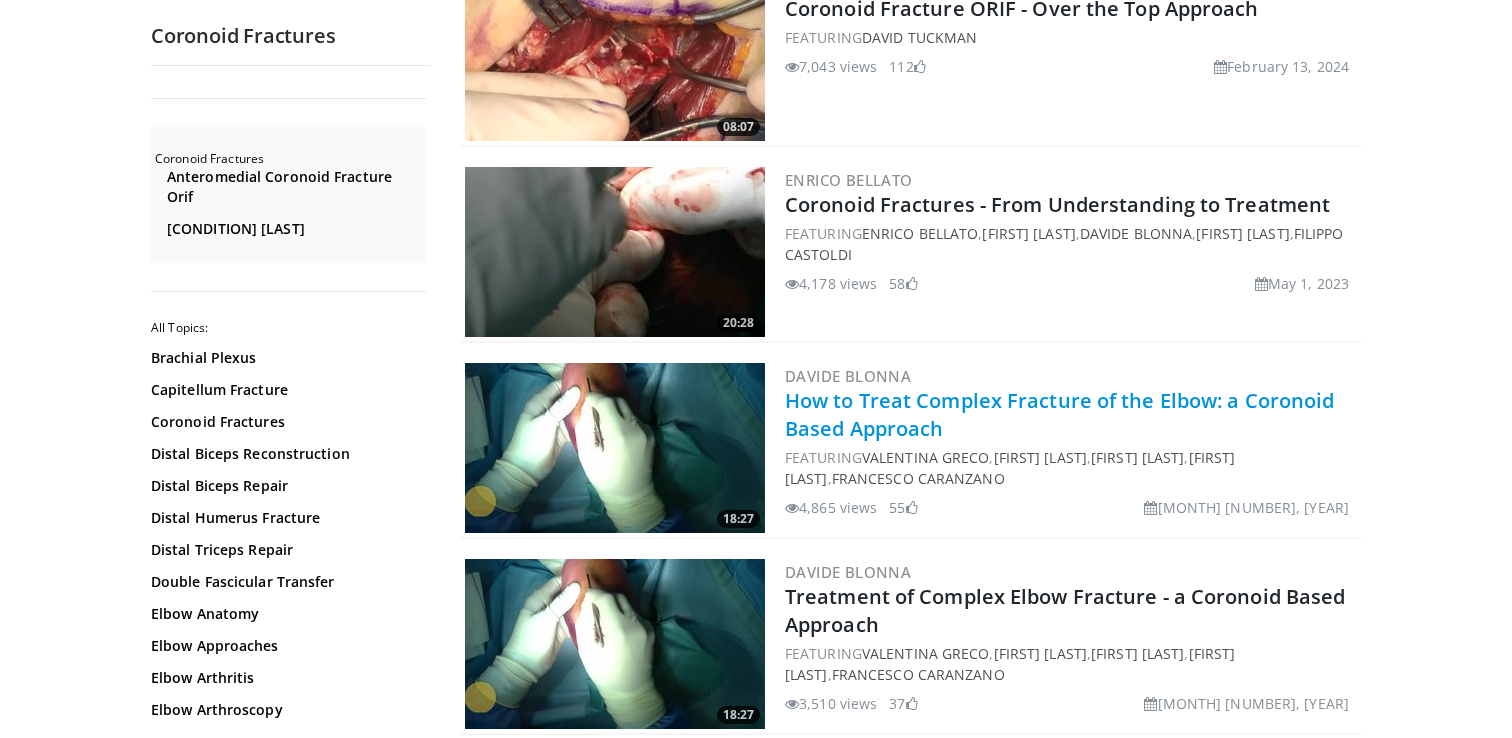 click on "How to Treat Complex Fracture of the Elbow: a Coronoid Based Approach" at bounding box center (1059, 414) 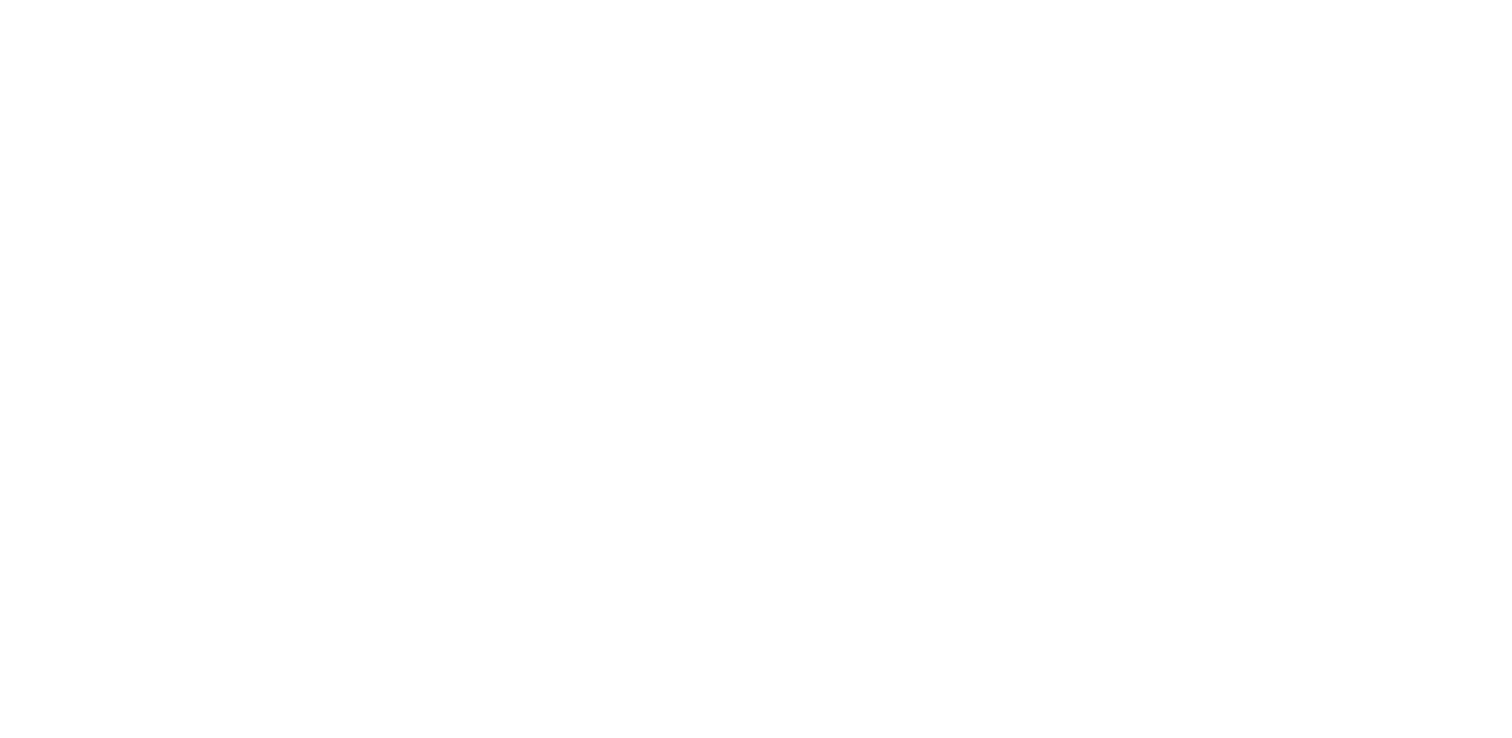 scroll, scrollTop: 4980, scrollLeft: 0, axis: vertical 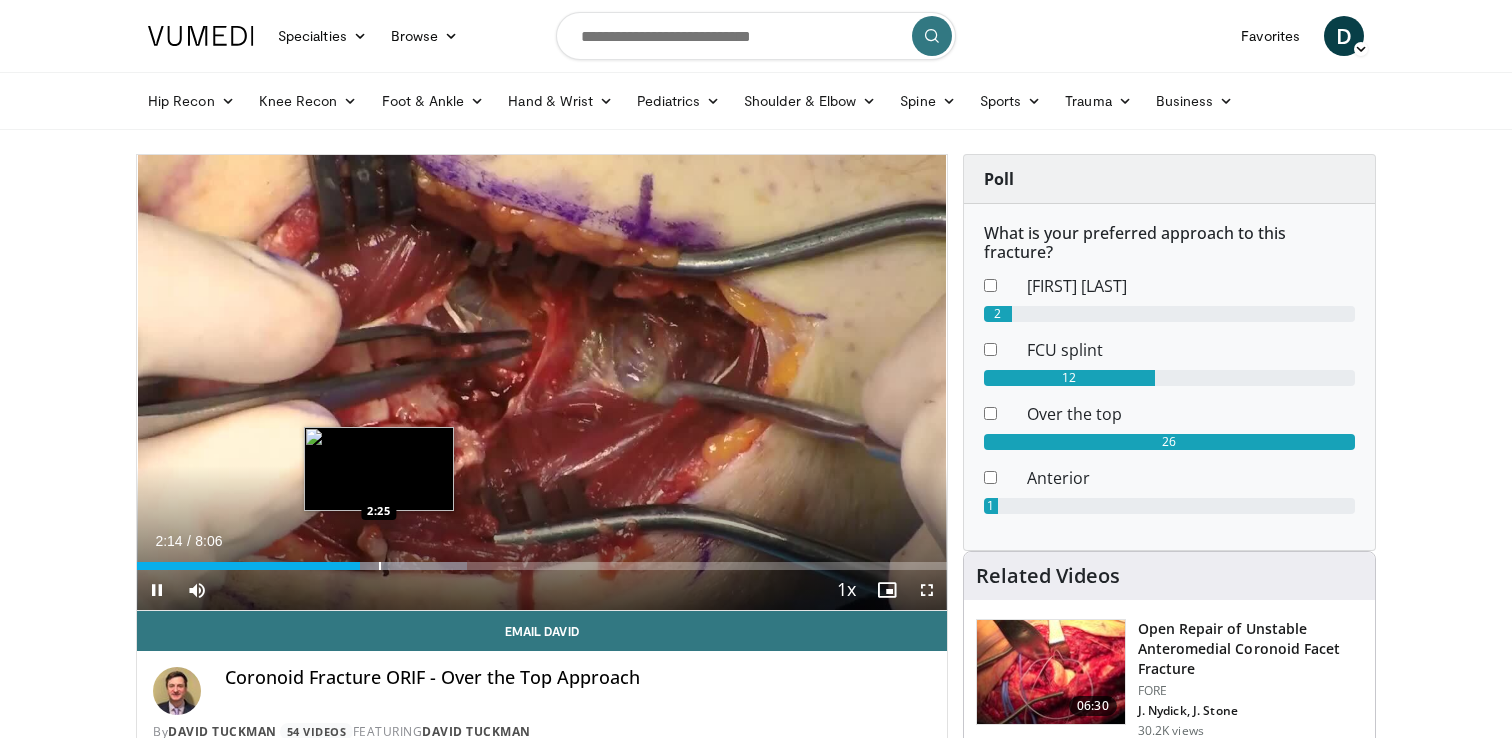 click on "10 seconds
Tap to unmute" at bounding box center [542, 382] 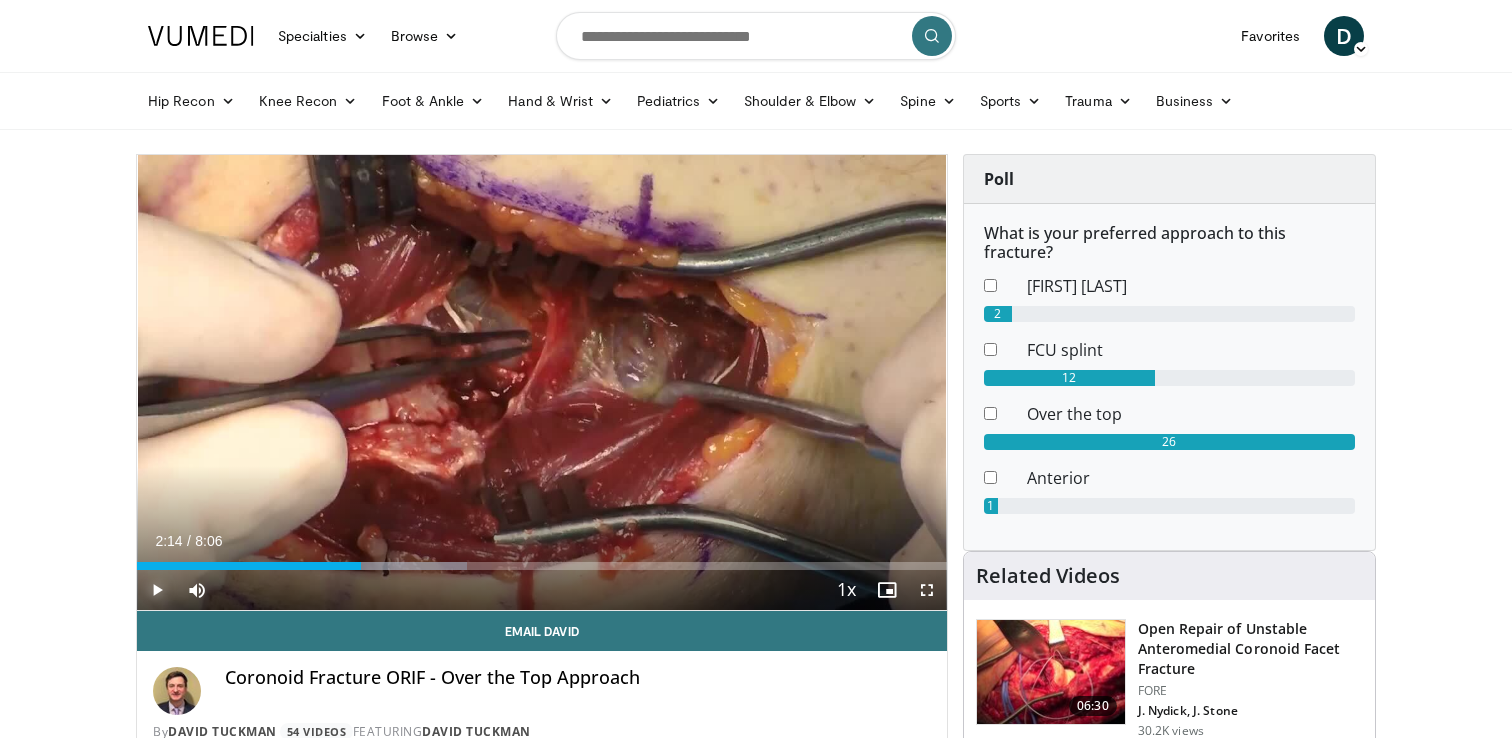 click at bounding box center (157, 590) 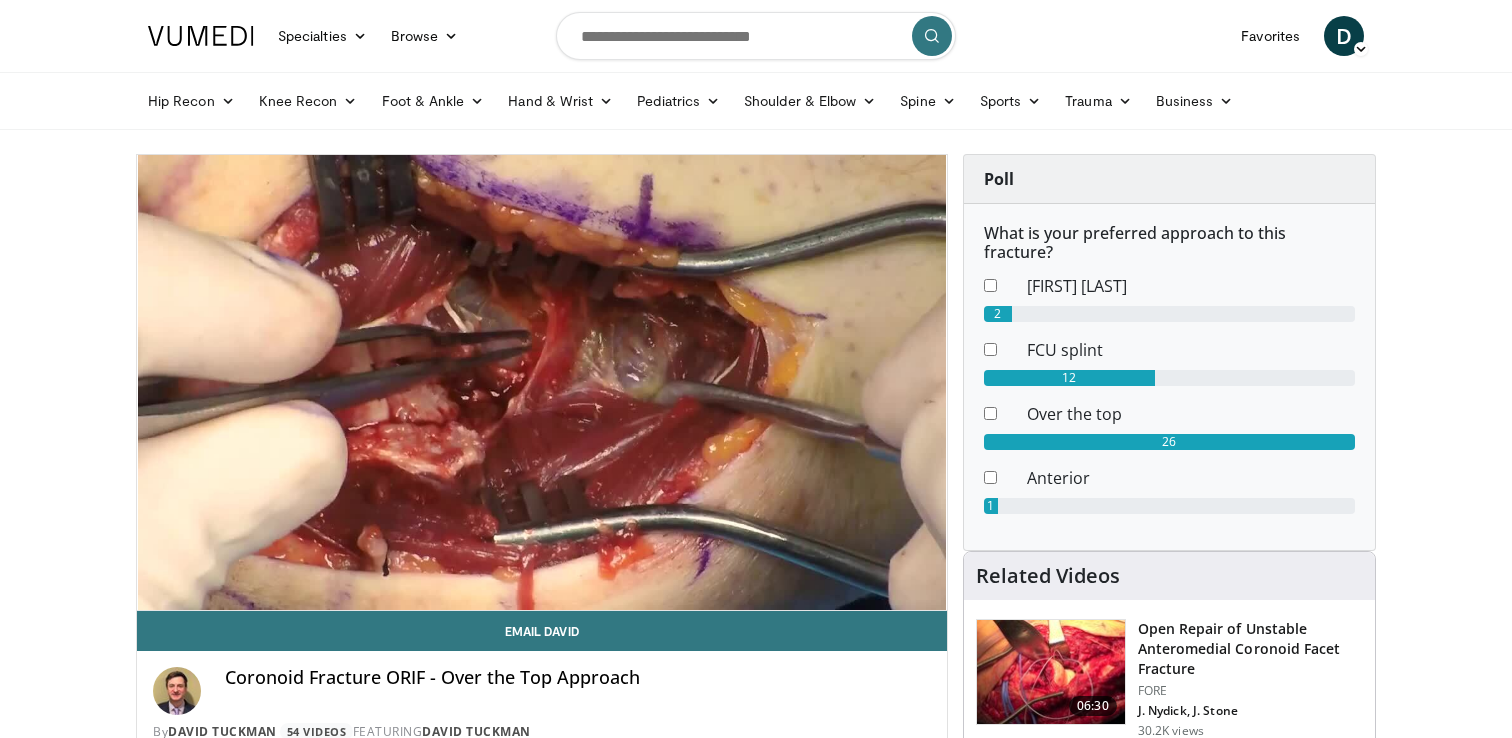 click on "10 seconds
Tap to unmute" at bounding box center (542, 382) 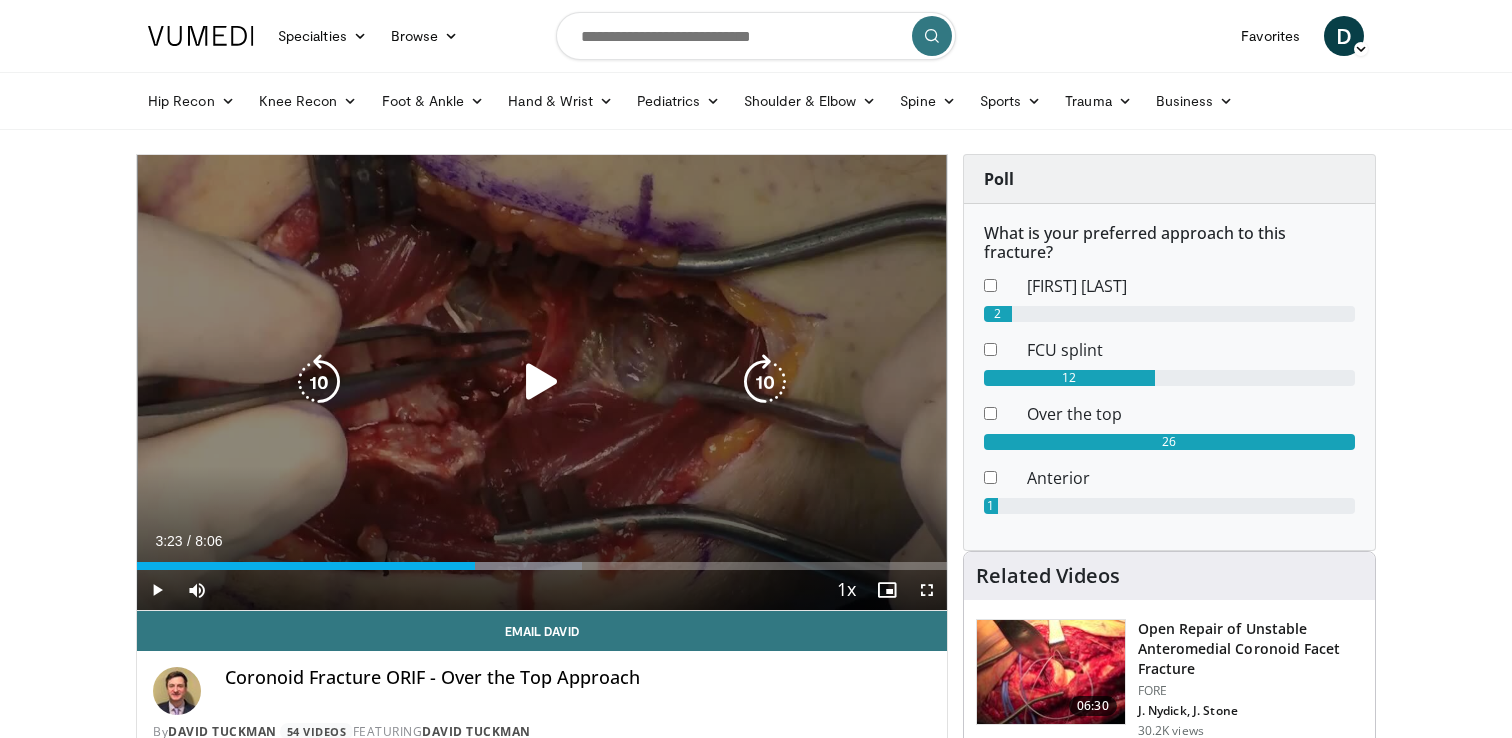 click on "10 seconds
Tap to unmute" at bounding box center (542, 382) 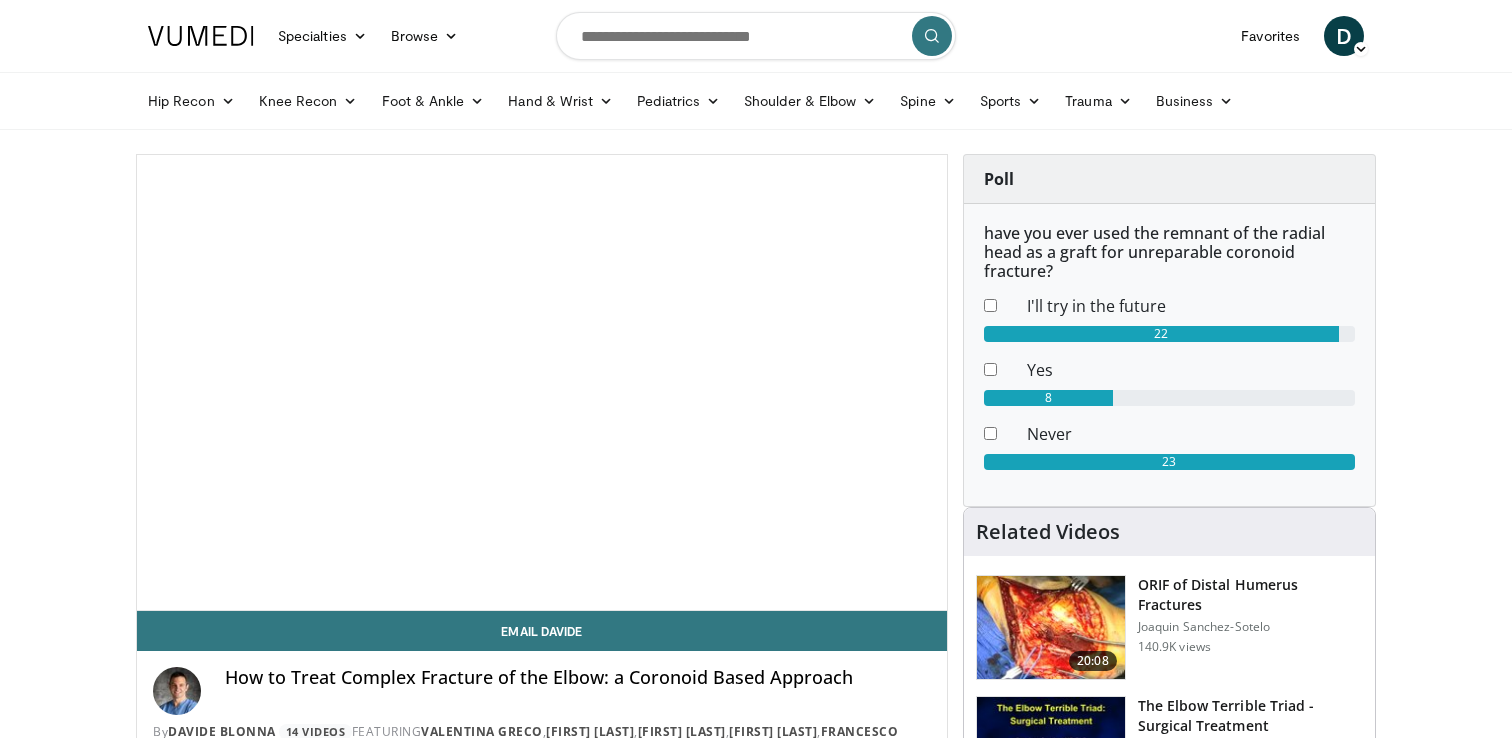 scroll, scrollTop: 0, scrollLeft: 0, axis: both 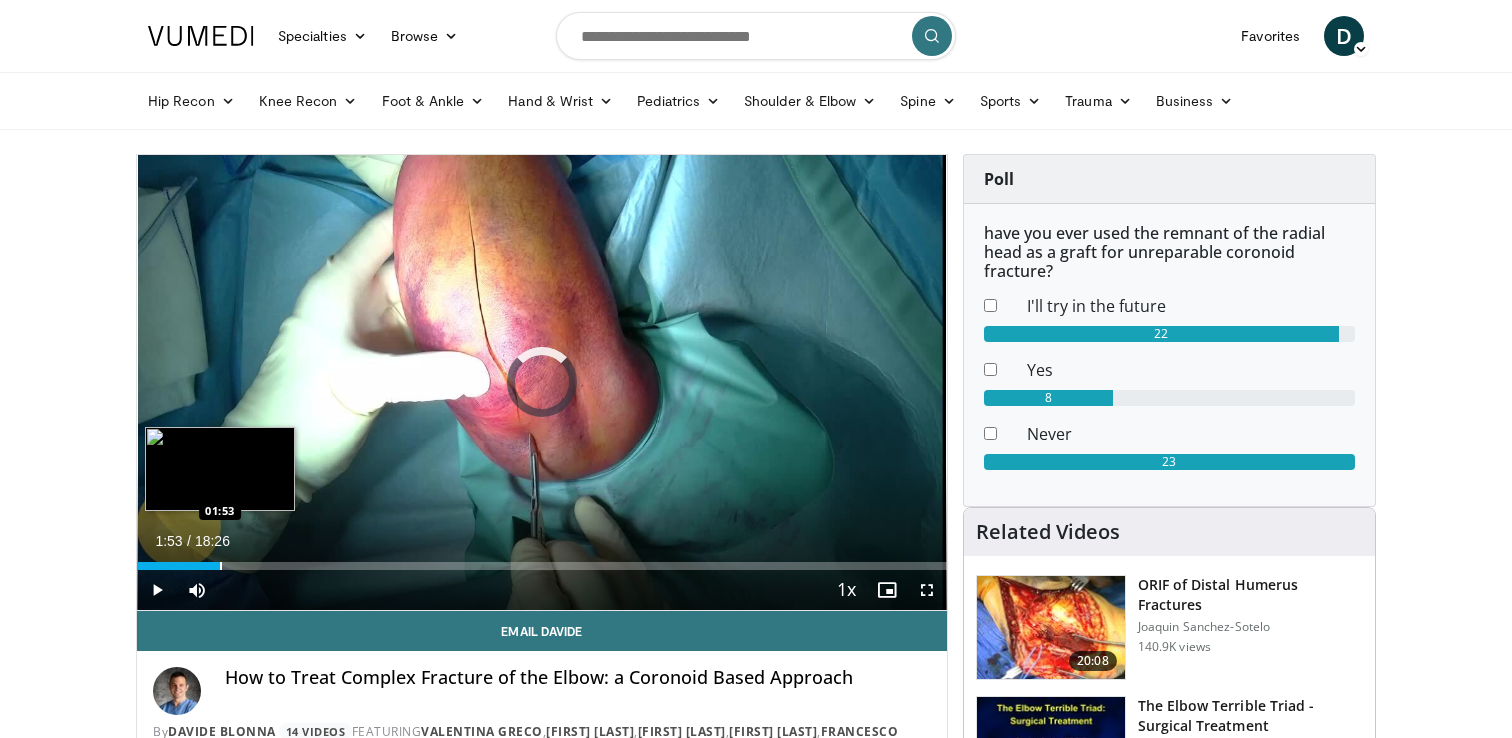 click at bounding box center (221, 566) 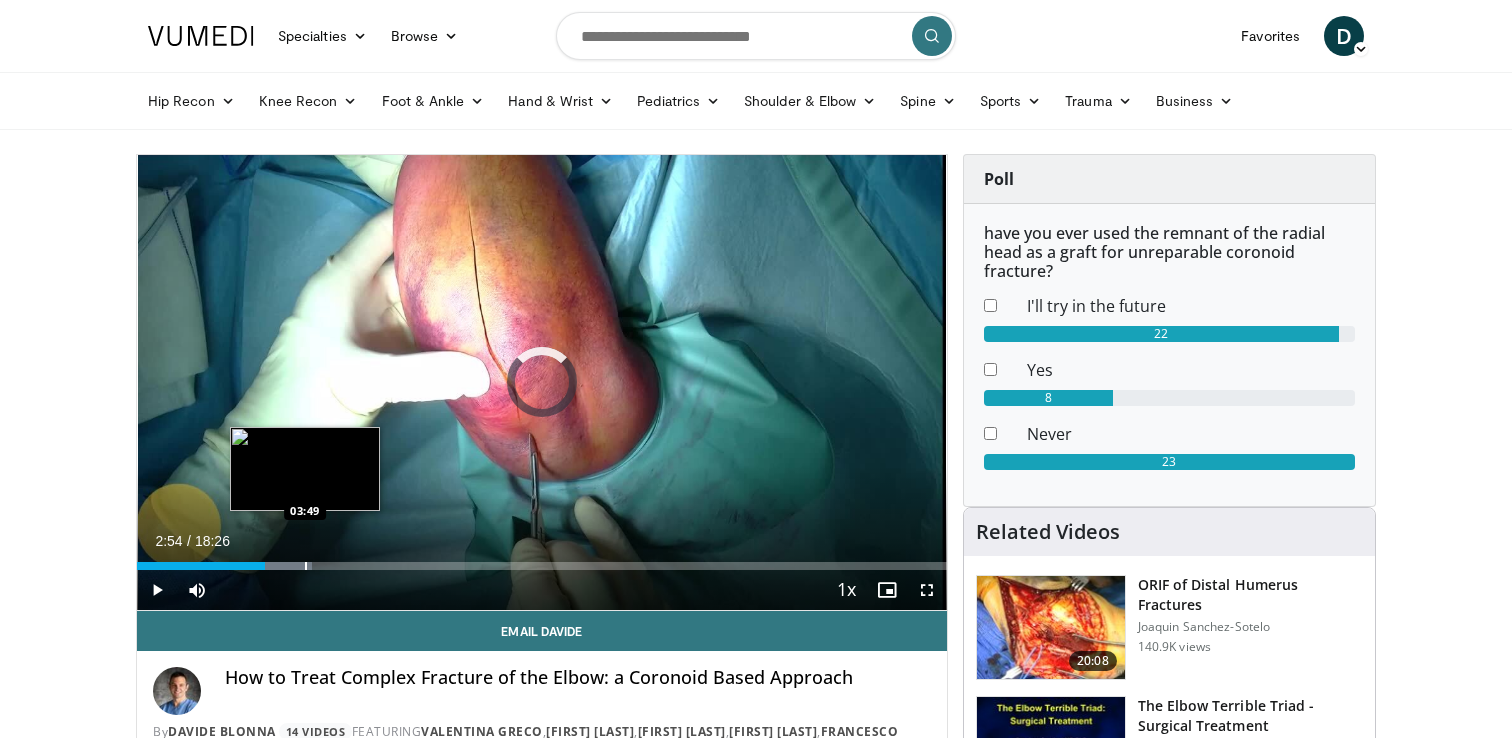 click at bounding box center [306, 566] 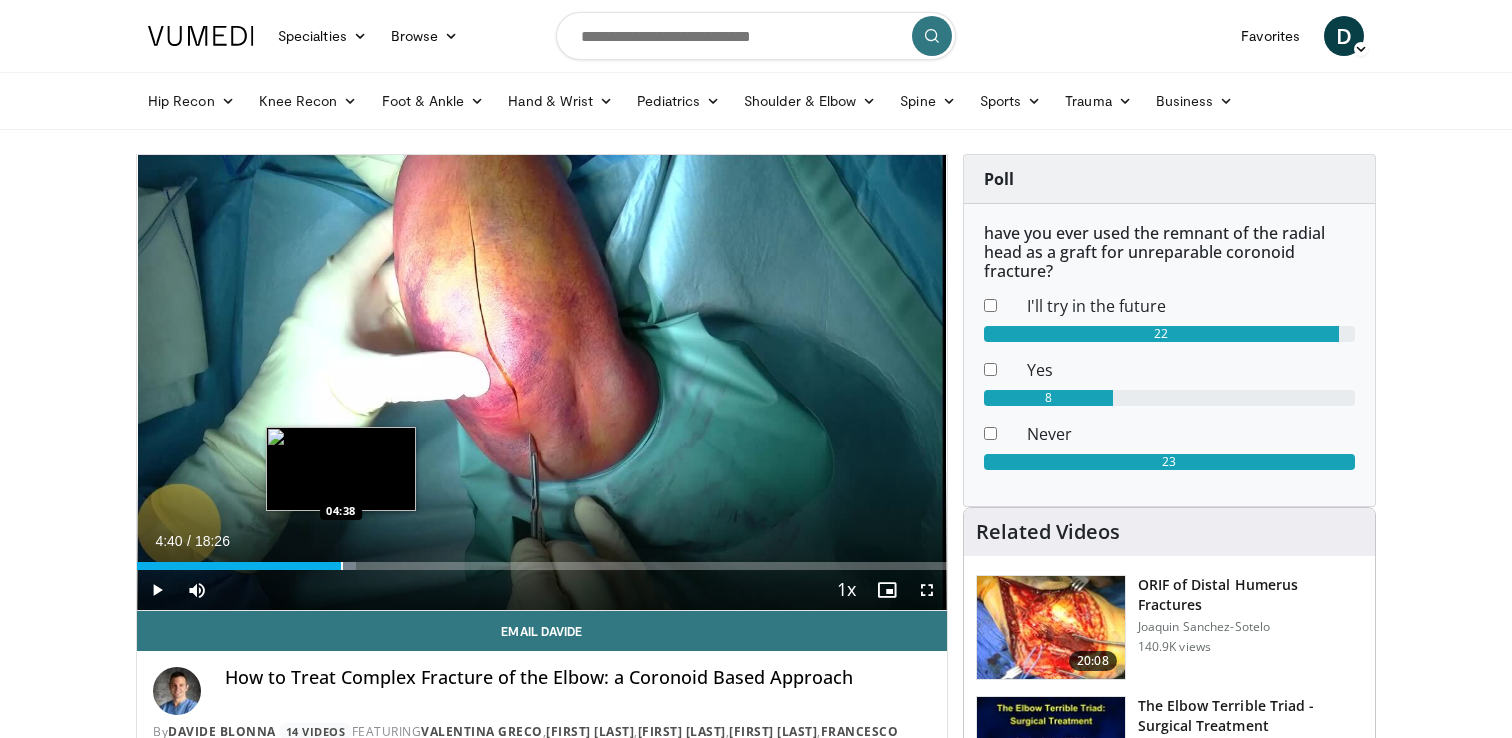 click on "Loaded :  27.06% 03:55 04:38" at bounding box center [542, 560] 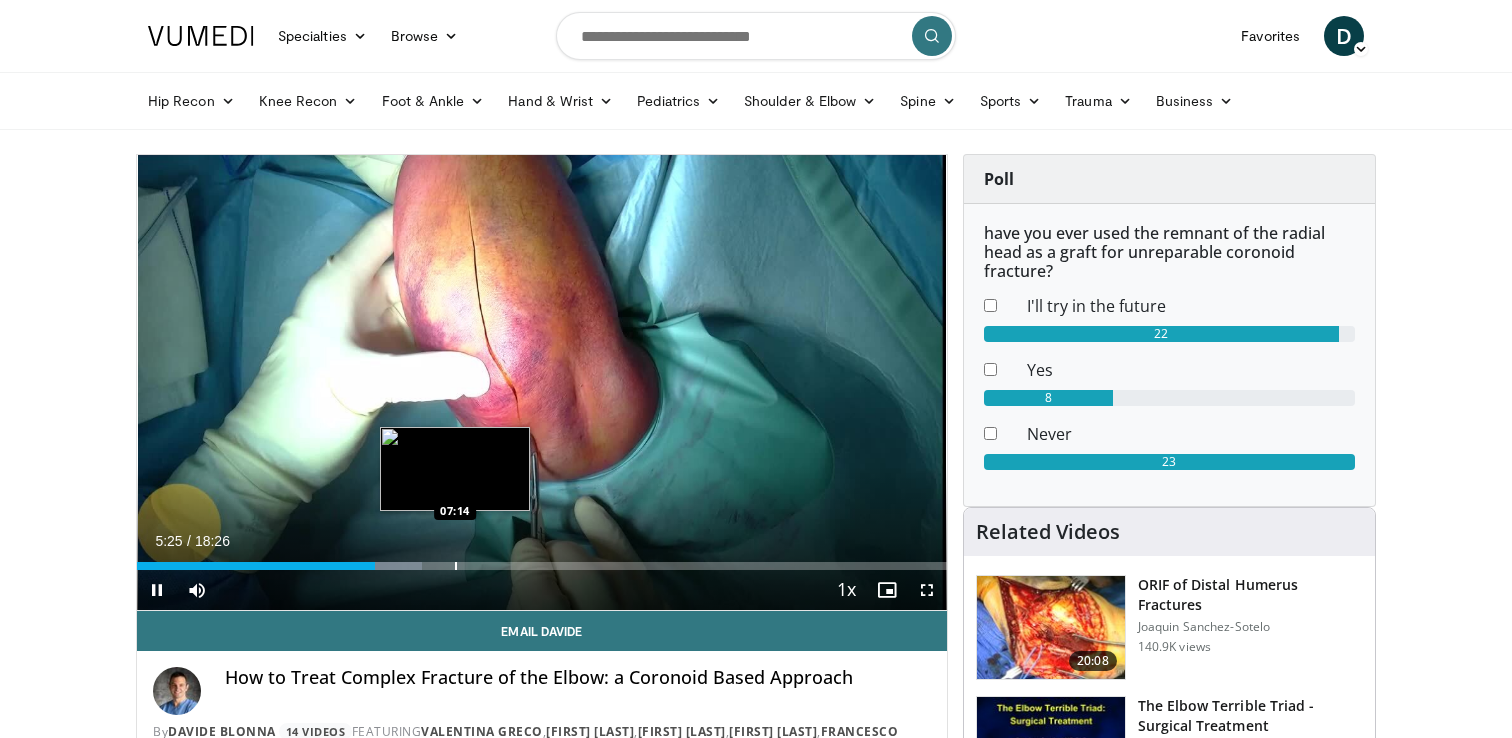 click on "Loaded :  35.18% 05:25 07:14" at bounding box center (542, 566) 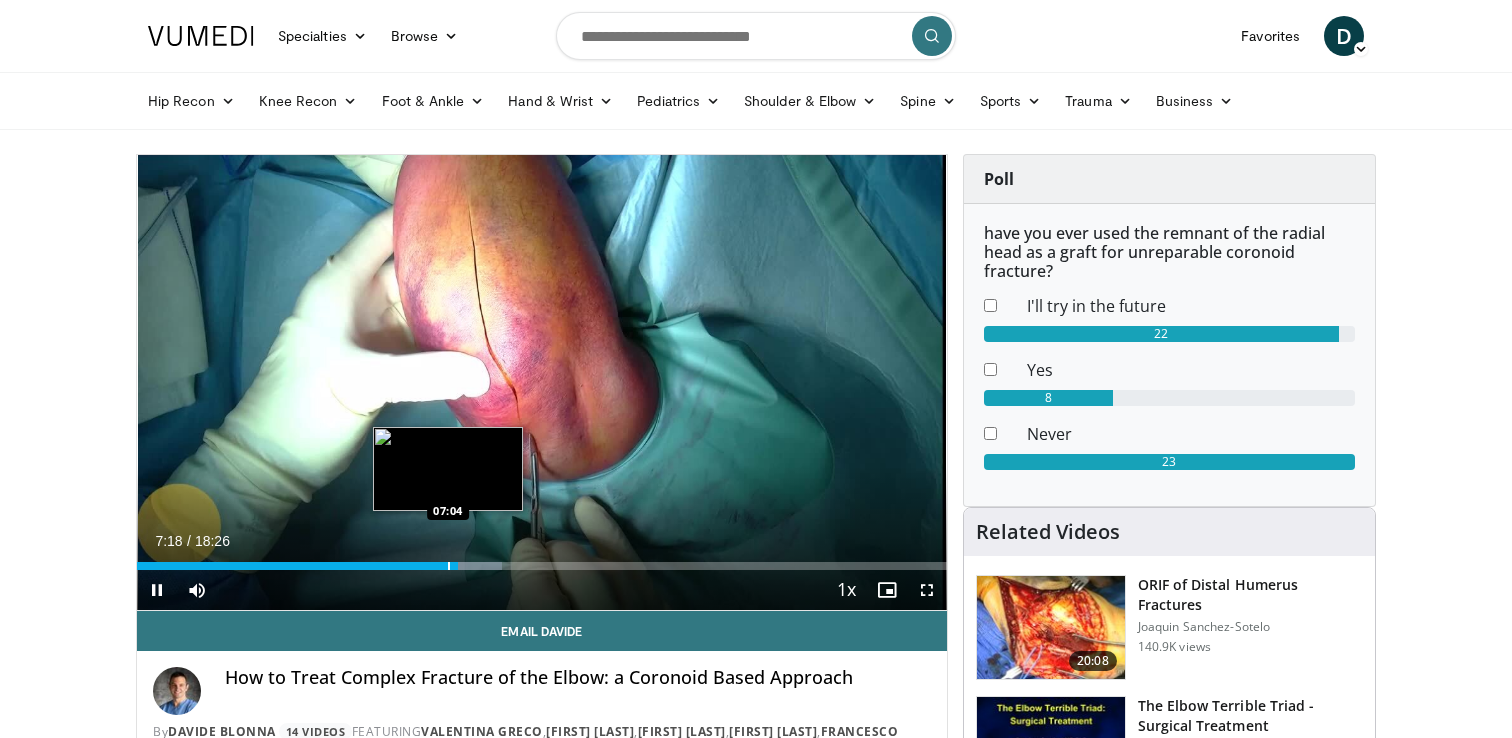 click at bounding box center (449, 566) 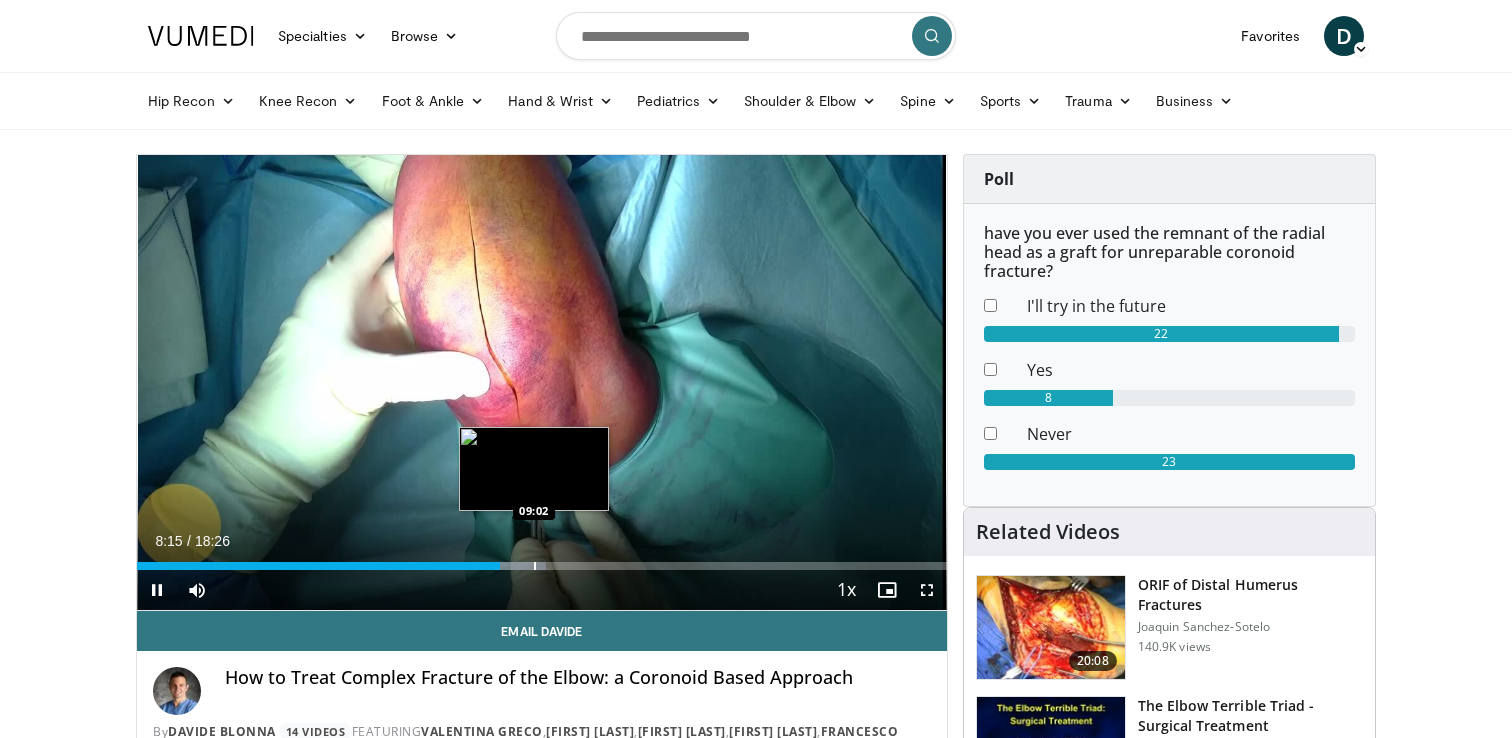 click at bounding box center (535, 566) 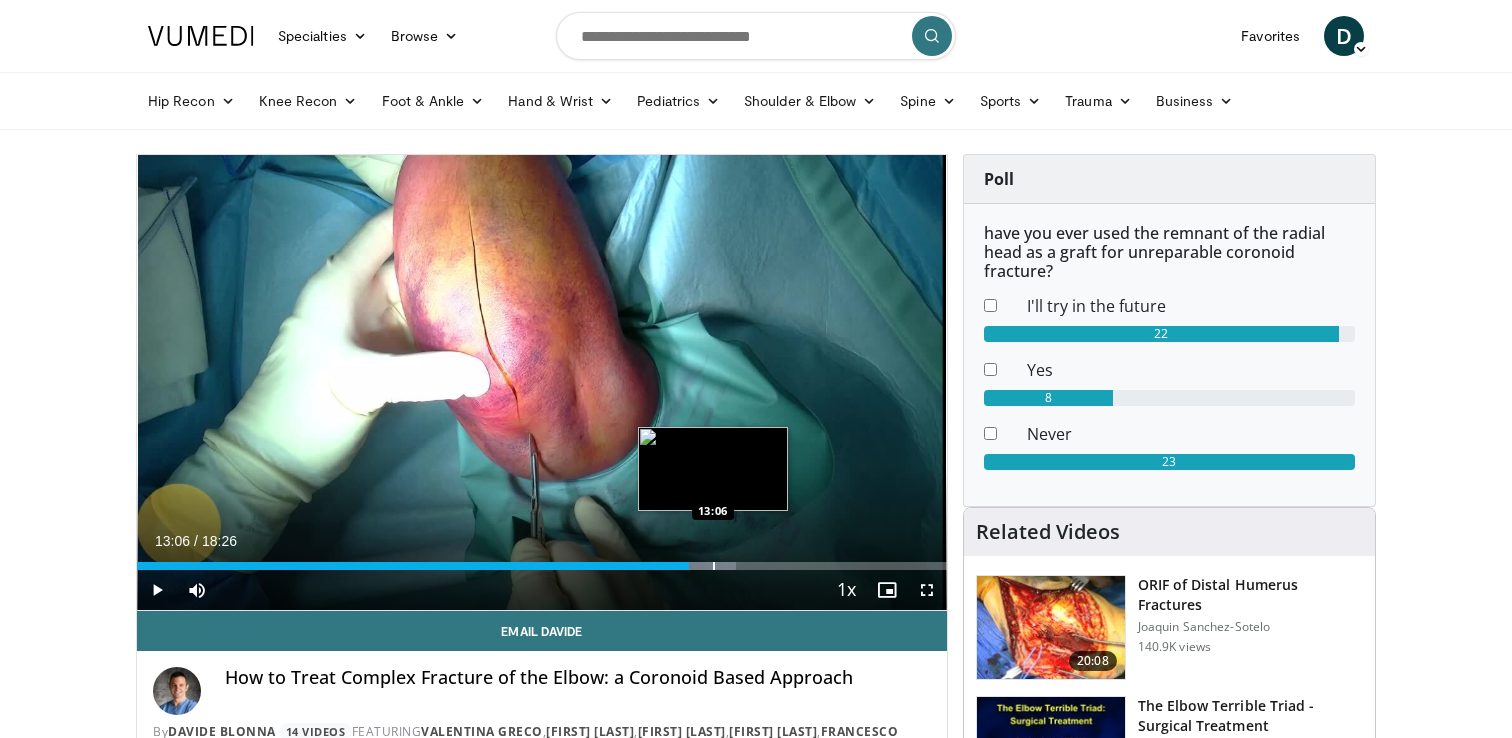 click at bounding box center [714, 566] 